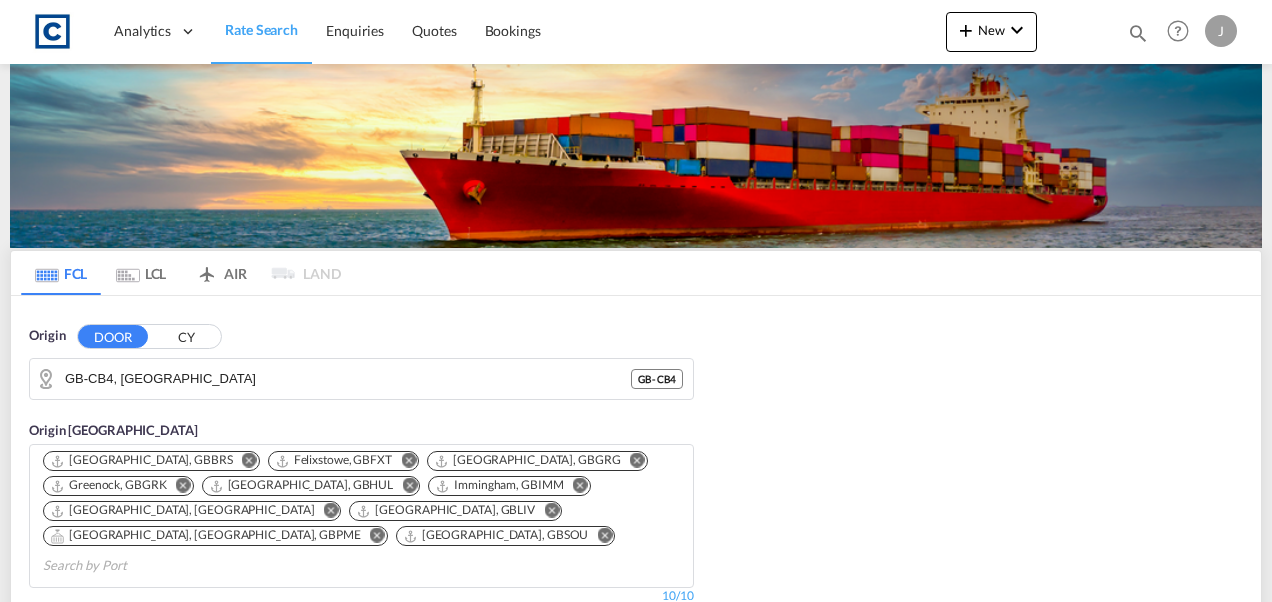 scroll, scrollTop: 0, scrollLeft: 0, axis: both 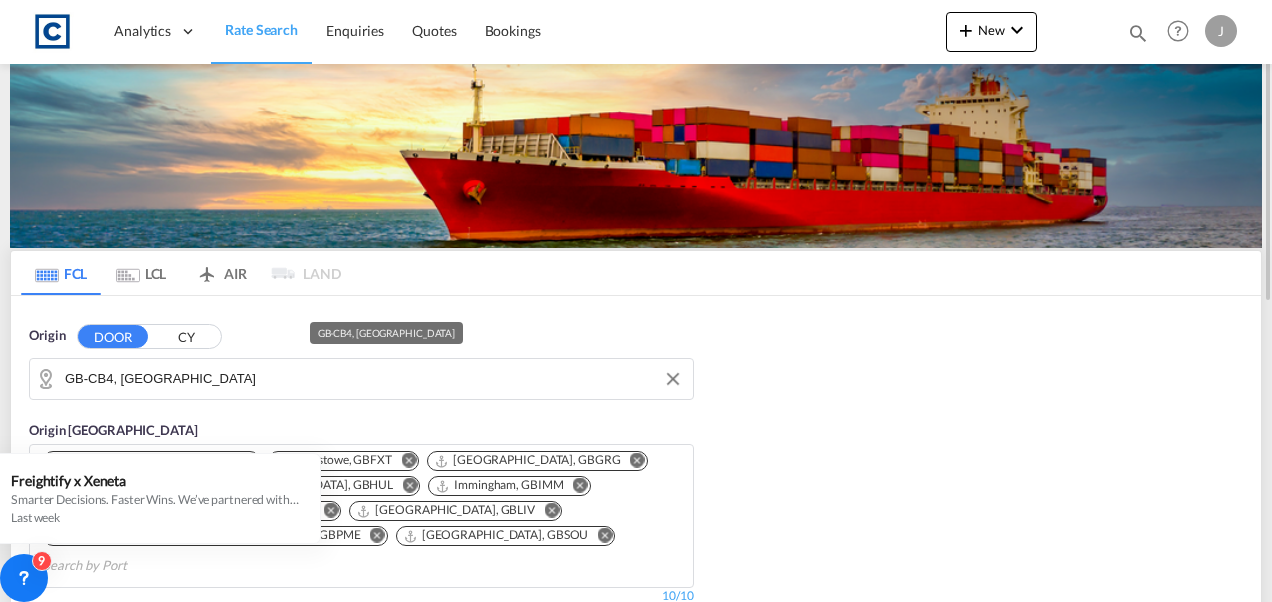 click on "GB-CB4, [GEOGRAPHIC_DATA]" at bounding box center [374, 379] 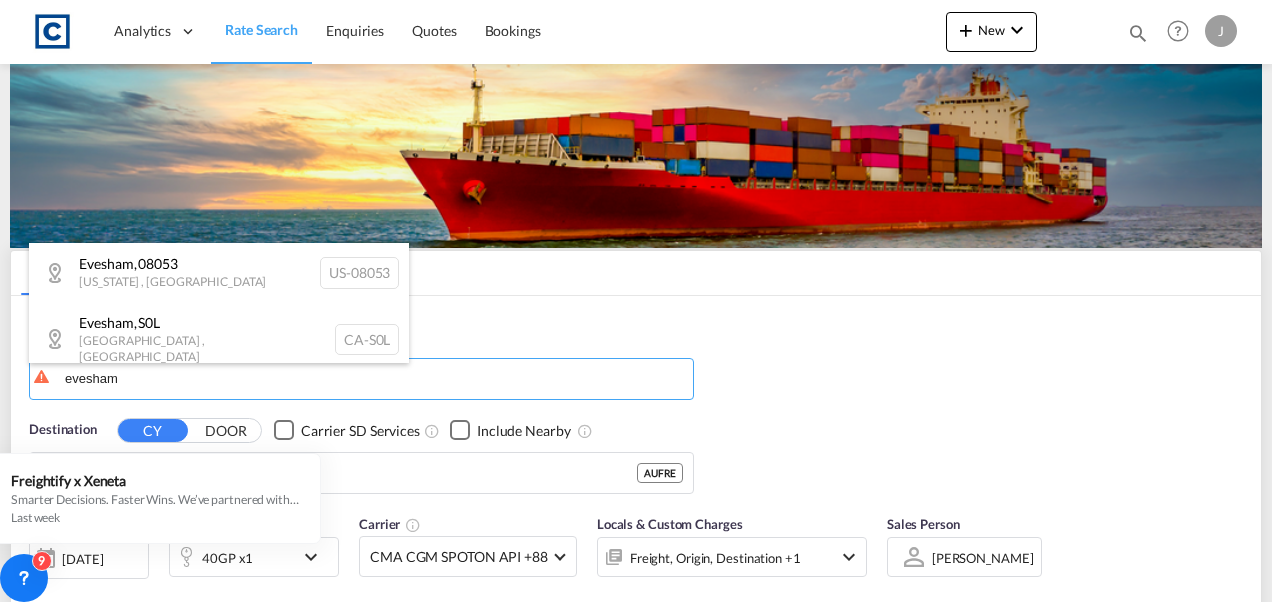 type on "evesham" 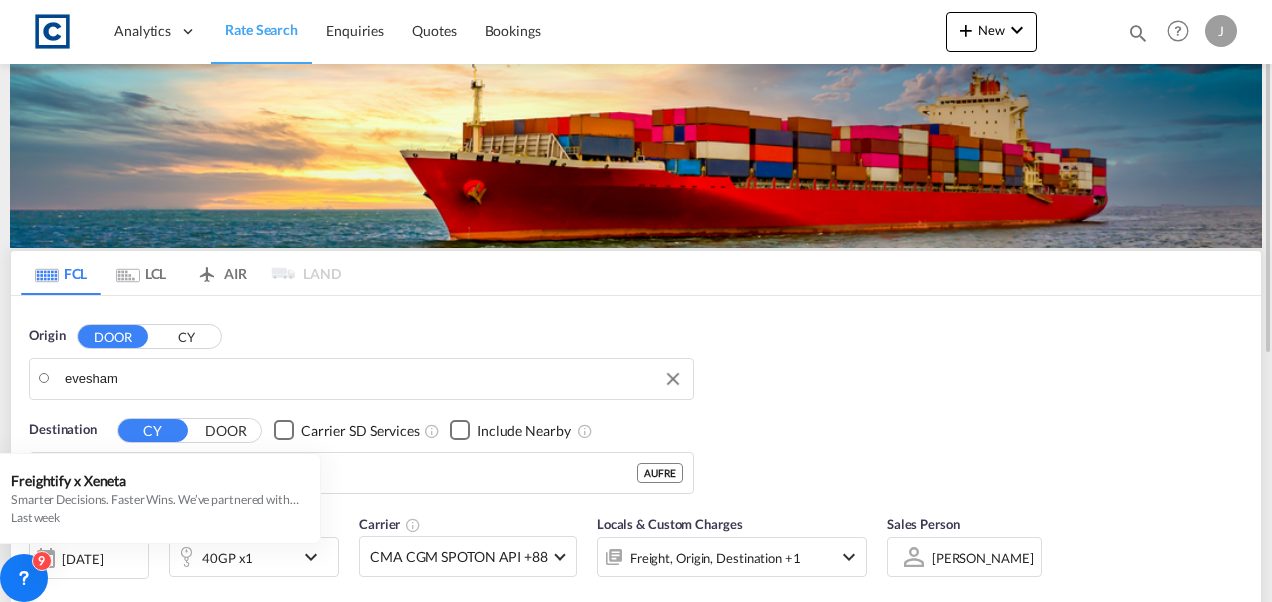 click on "Analytics
Dashboard
Rate Search
Enquiries
Quotes
Bookings" at bounding box center (636, 301) 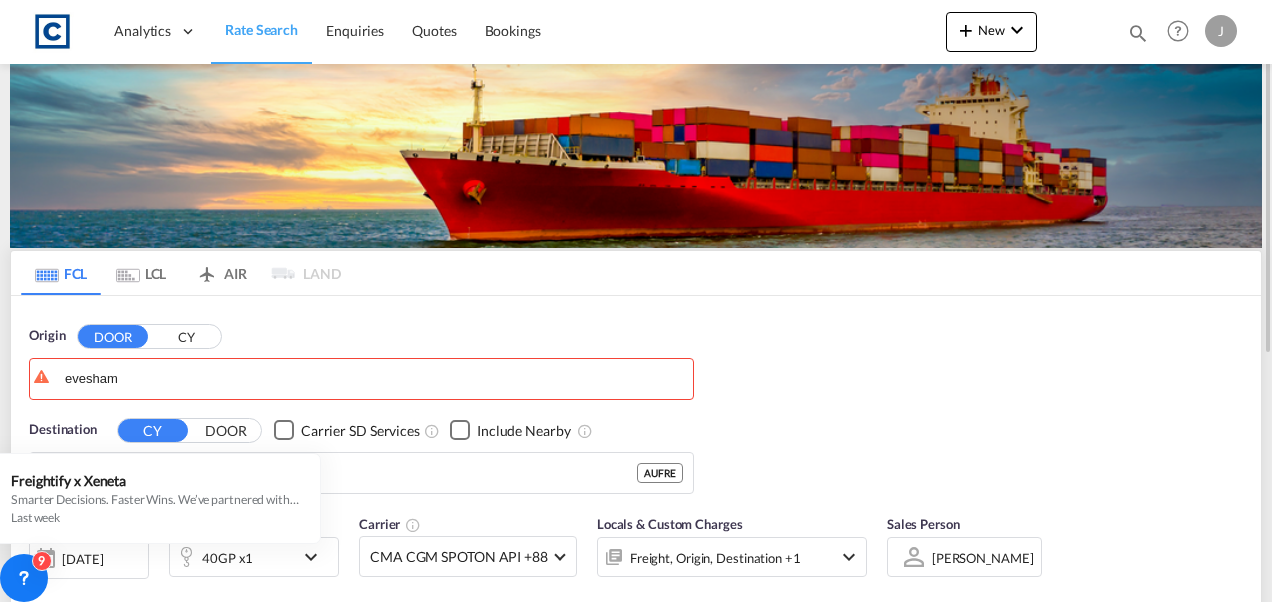click on "DOOR" at bounding box center [226, 430] 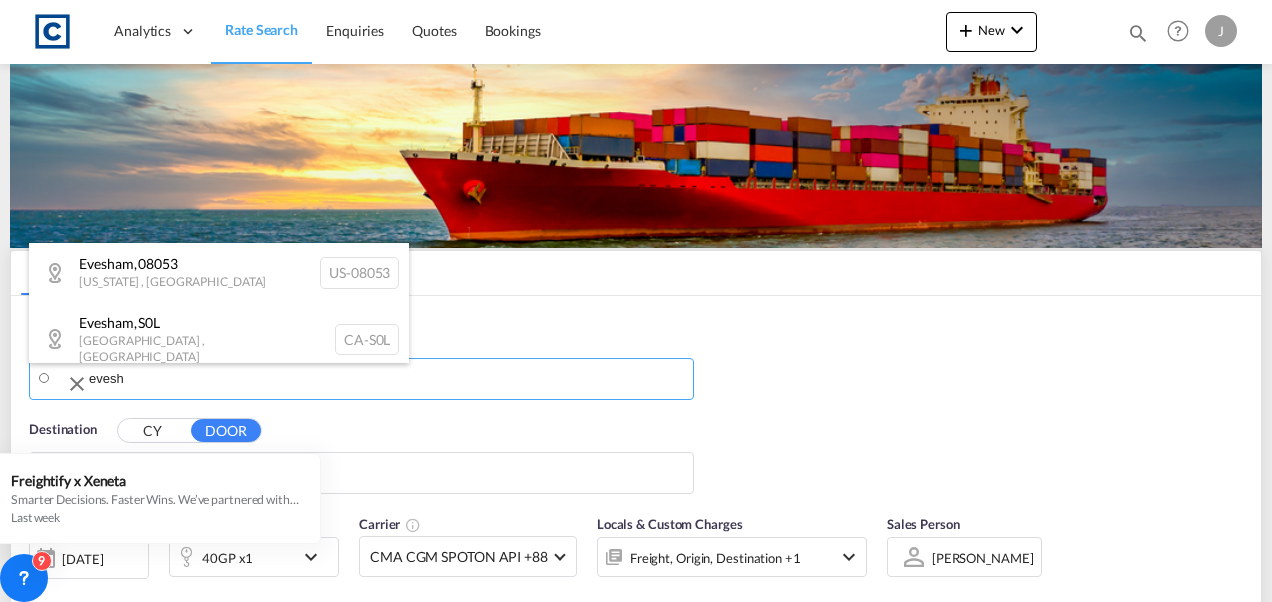 type on "evesh" 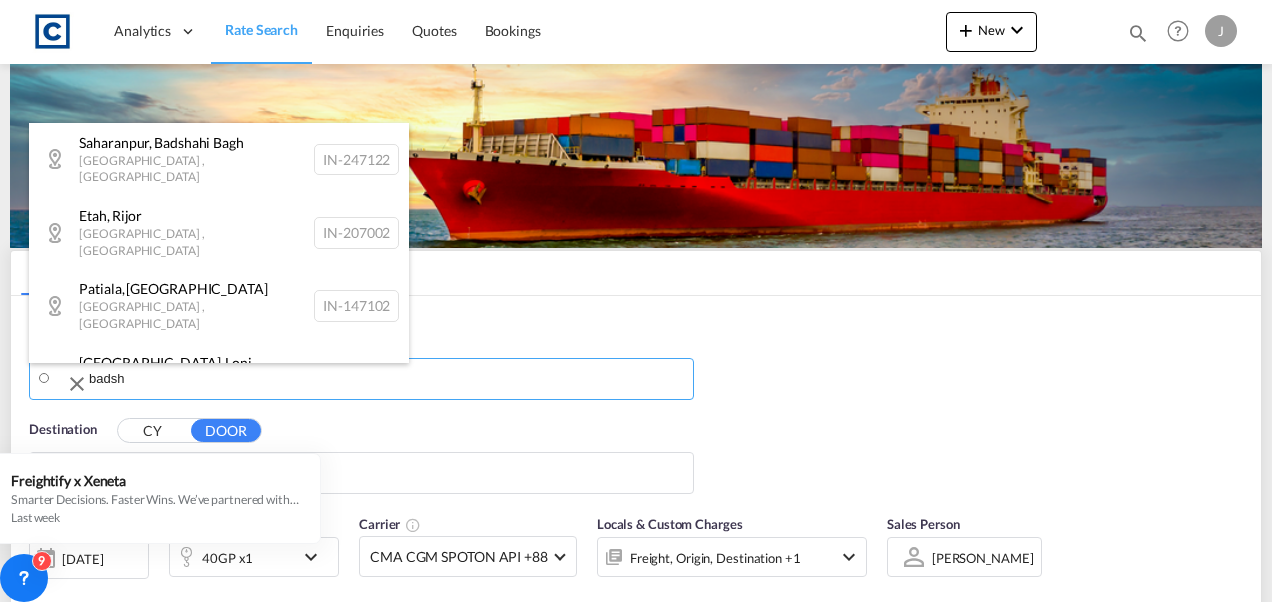 type on "badsh" 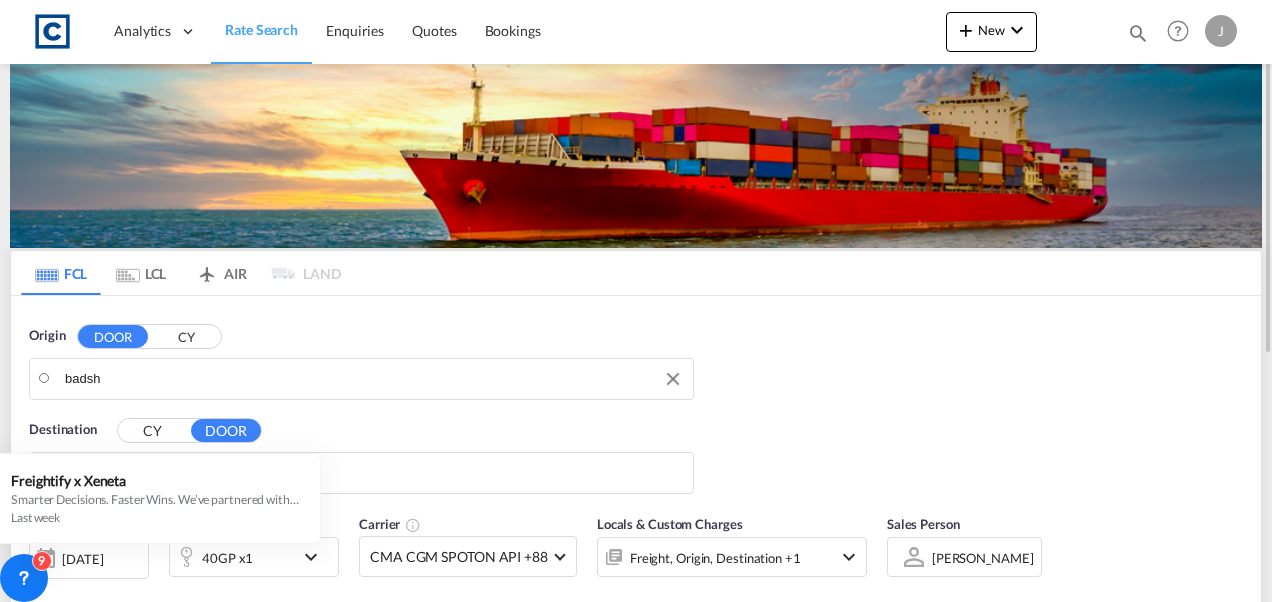 click on "Analytics
Dashboard
Rate Search
Enquiries
Quotes
Bookings" at bounding box center [636, 301] 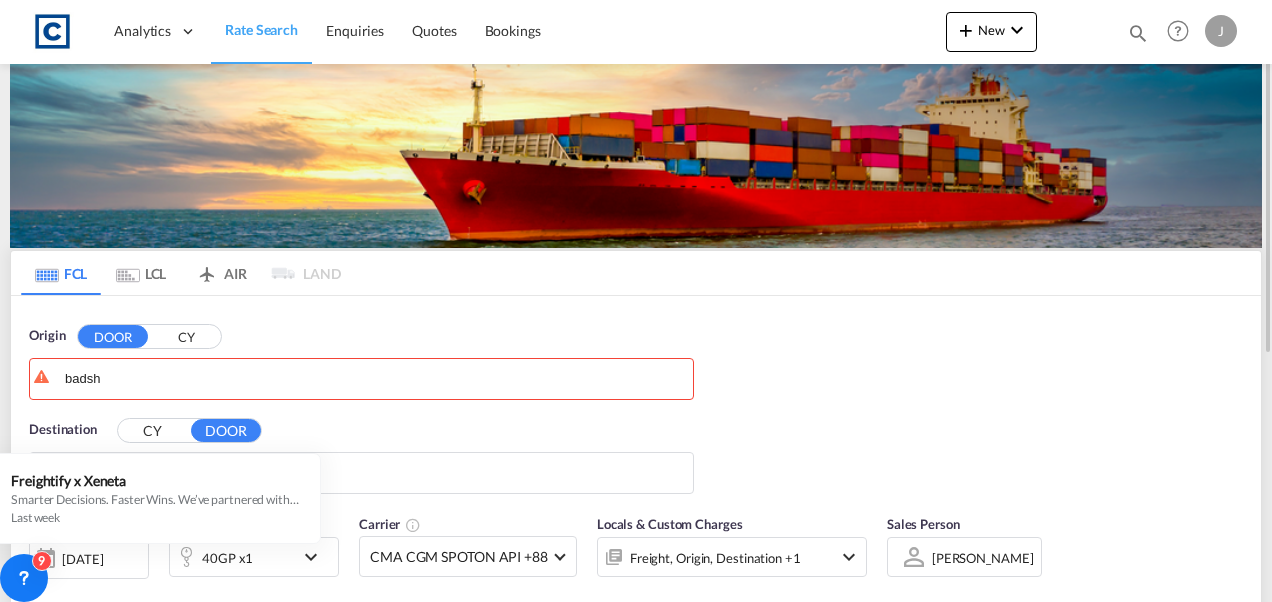 click on "Origin   DOOR
CY
badsh
Destination
CY   DOOR" at bounding box center (636, 400) 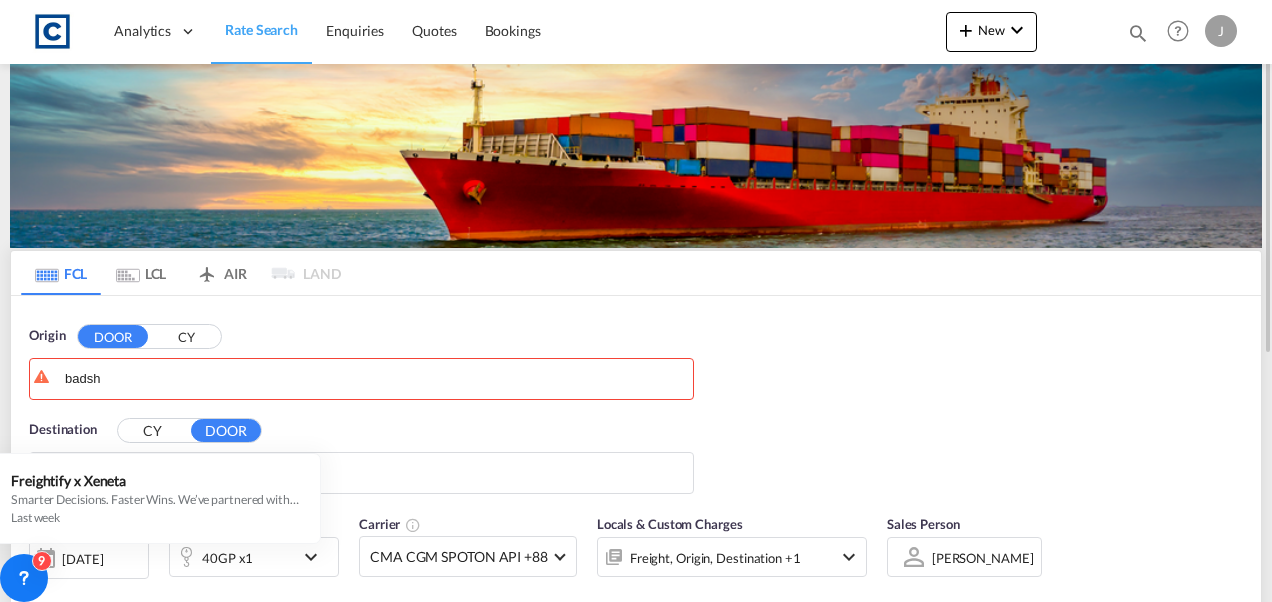 click on "DOOR" at bounding box center [113, 336] 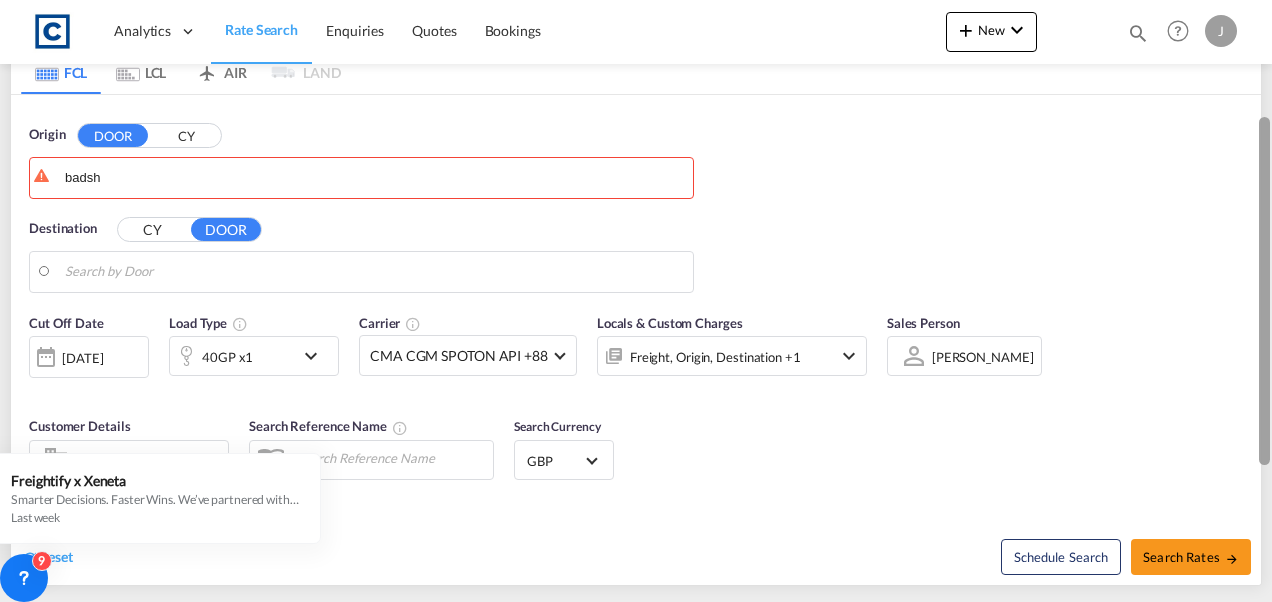scroll, scrollTop: 199, scrollLeft: 0, axis: vertical 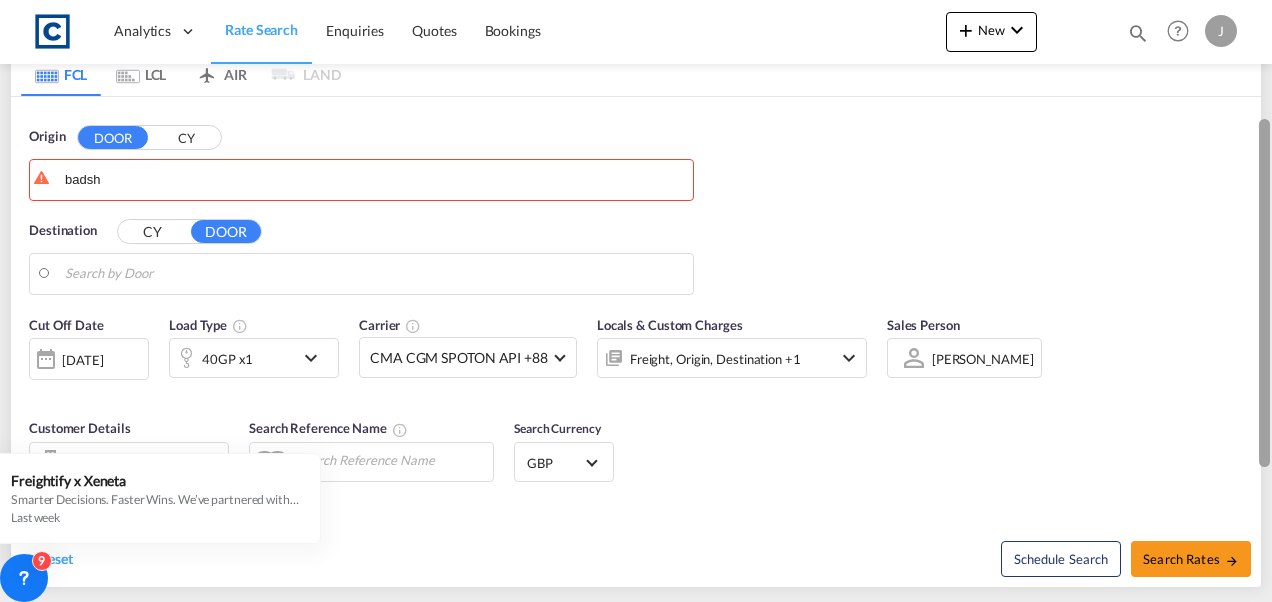 drag, startPoint x: 1266, startPoint y: 271, endPoint x: 1268, endPoint y: 387, distance: 116.01724 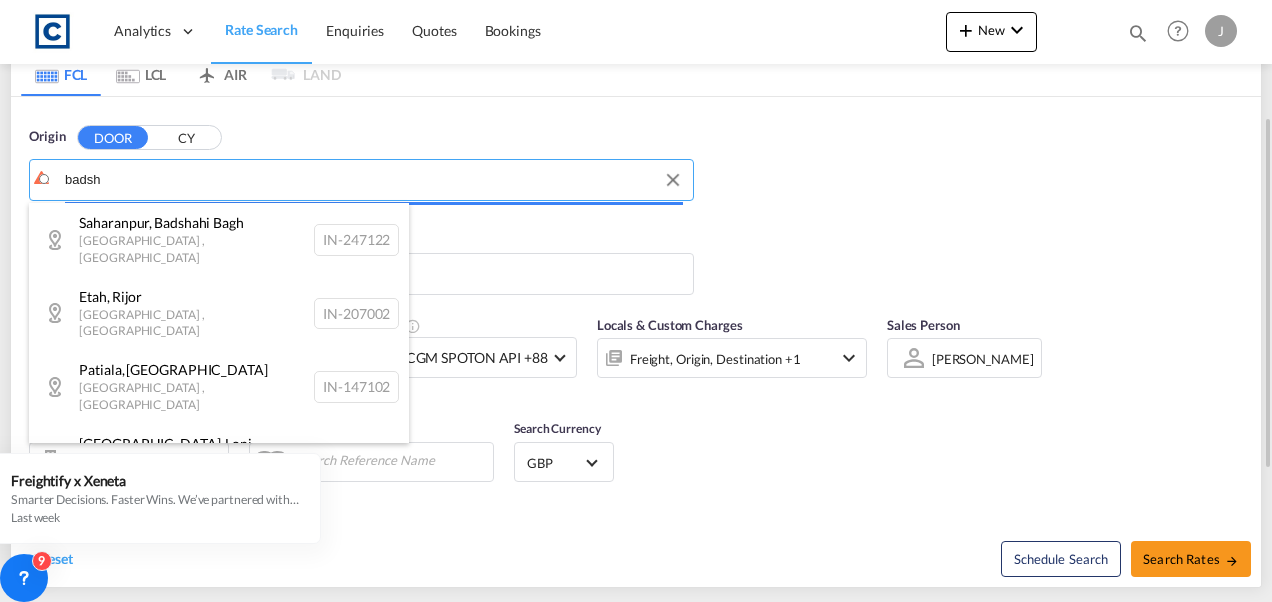 click on "Analytics
Dashboard
Rate Search
Enquiries
Quotes
Bookings" at bounding box center (636, 301) 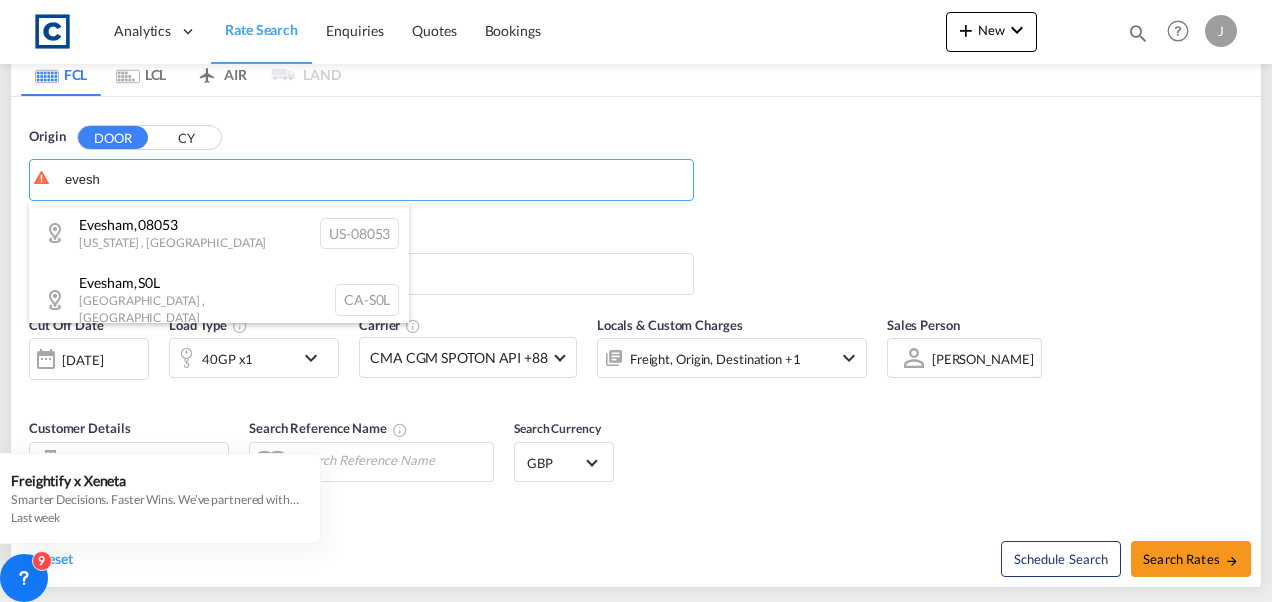 type on "evesh" 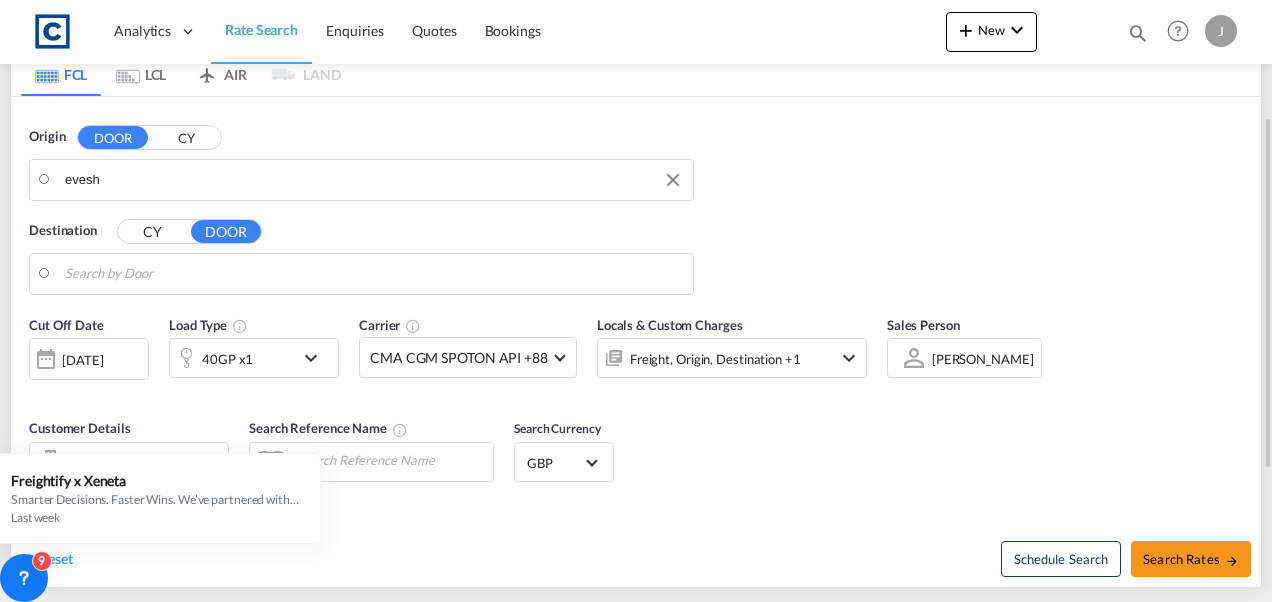 click on "Analytics
Dashboard
Rate Search
Enquiries
Quotes
Bookings" at bounding box center (636, 301) 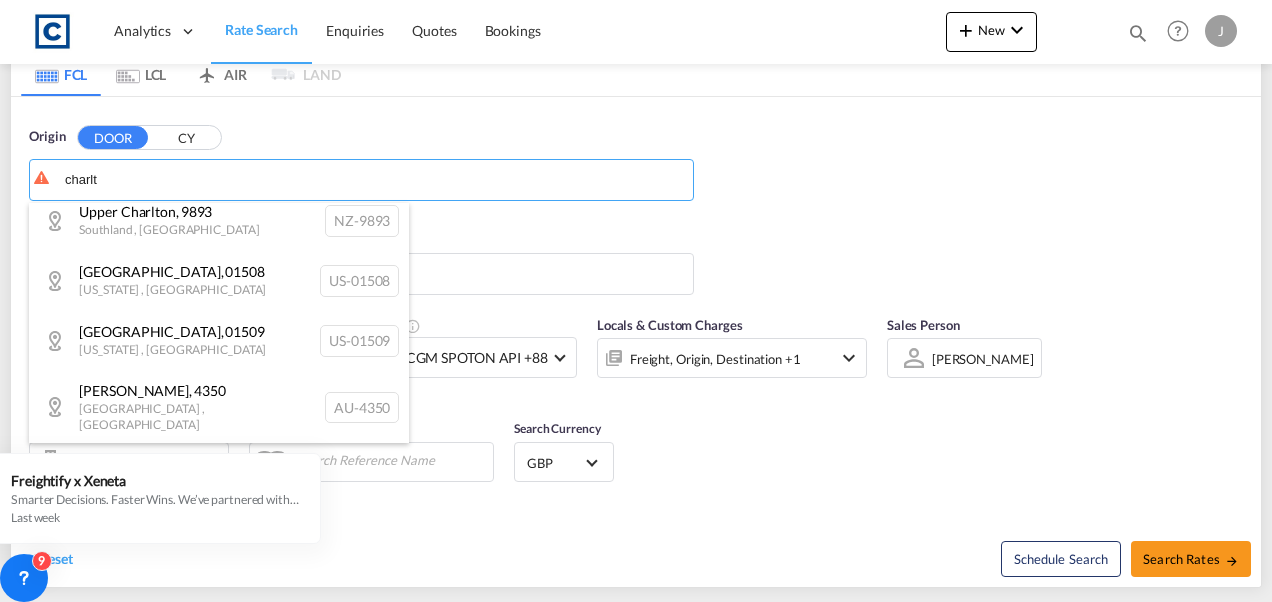 scroll, scrollTop: 452, scrollLeft: 0, axis: vertical 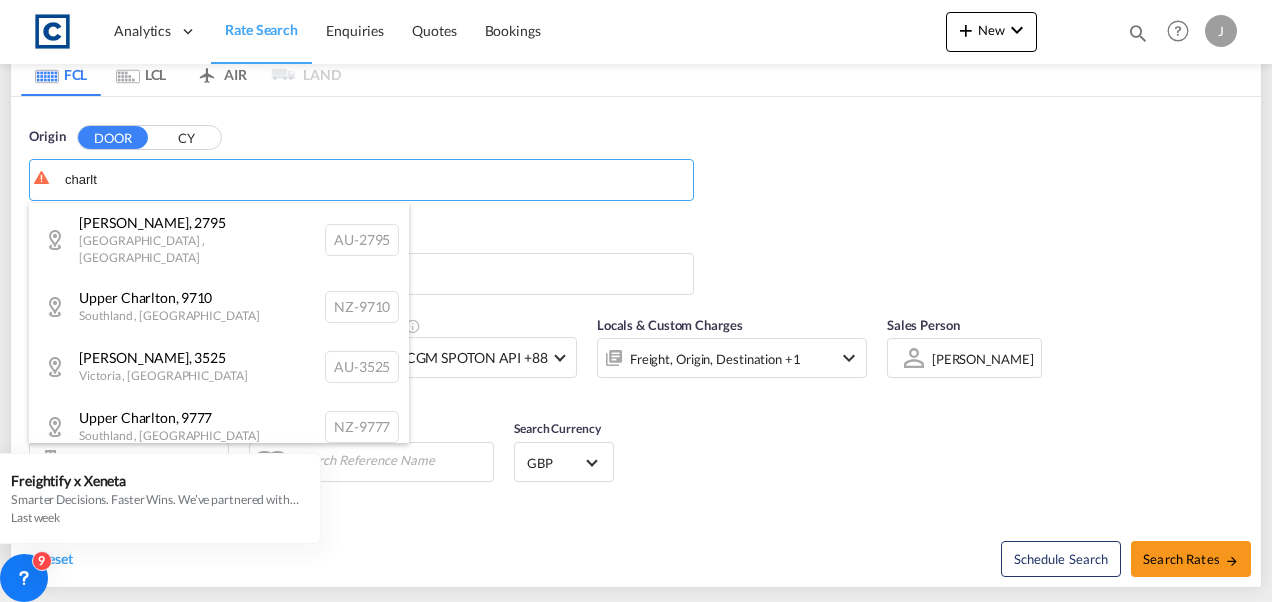 type on "charlt" 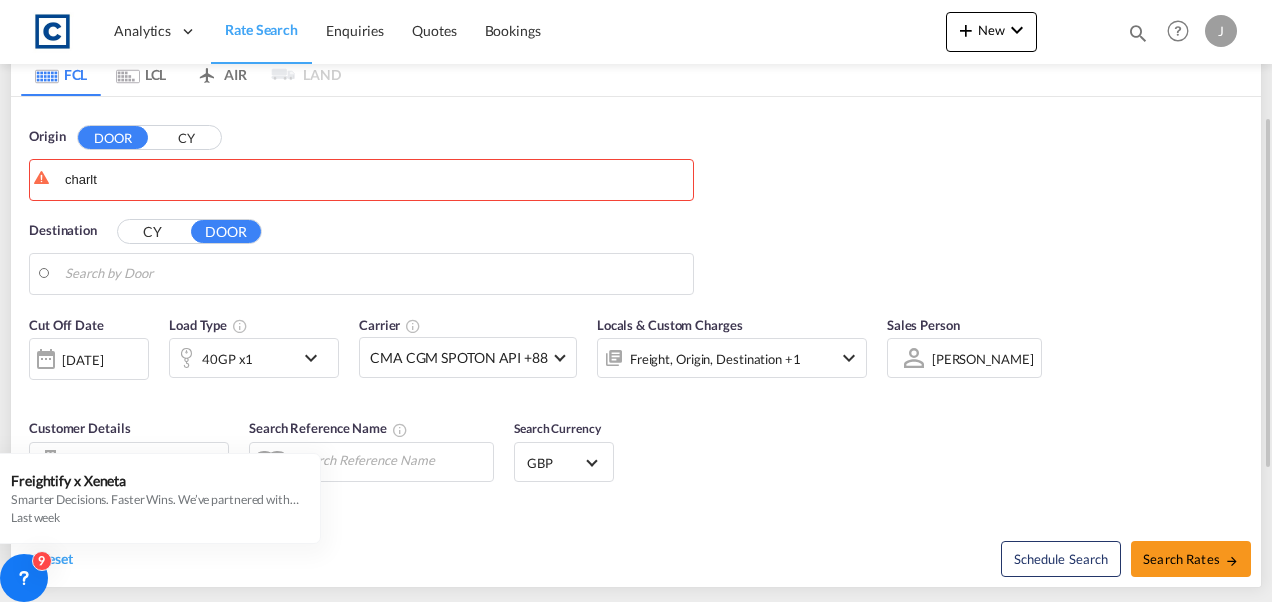 click on "DOOR" at bounding box center (113, 137) 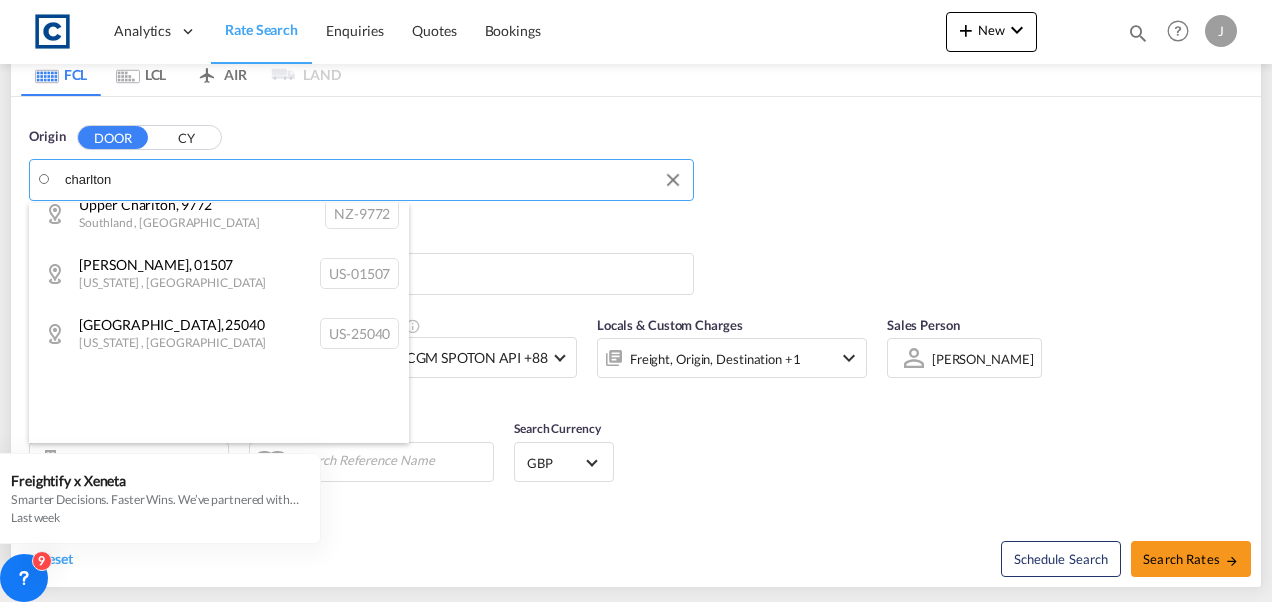 scroll, scrollTop: 0, scrollLeft: 0, axis: both 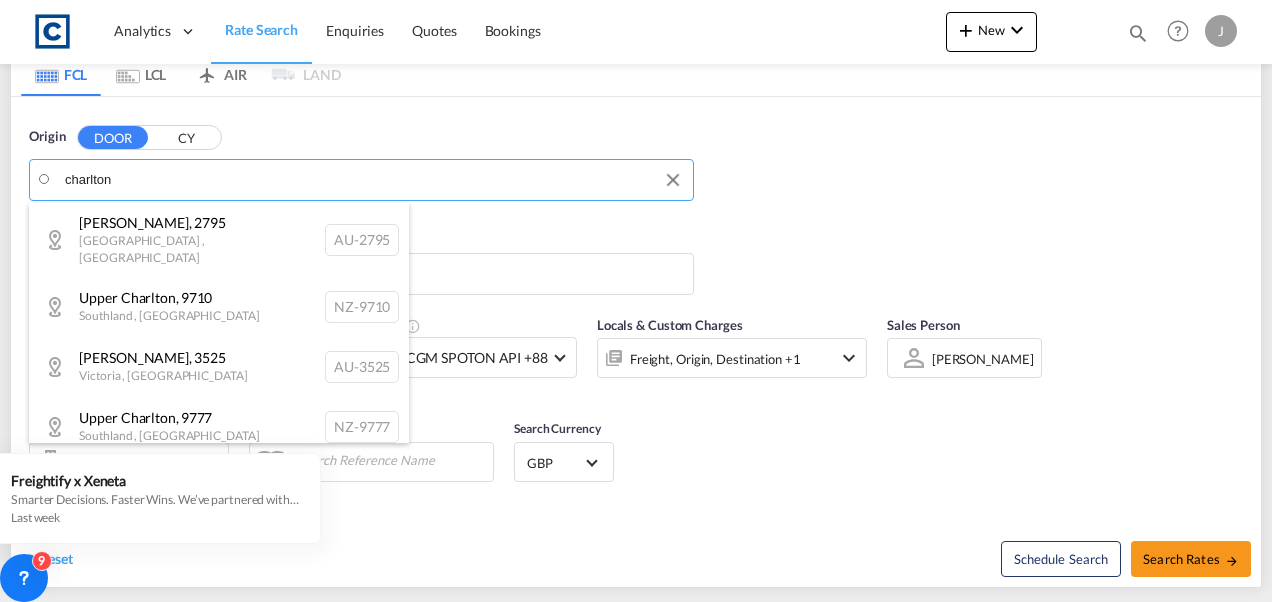 type on "charlton" 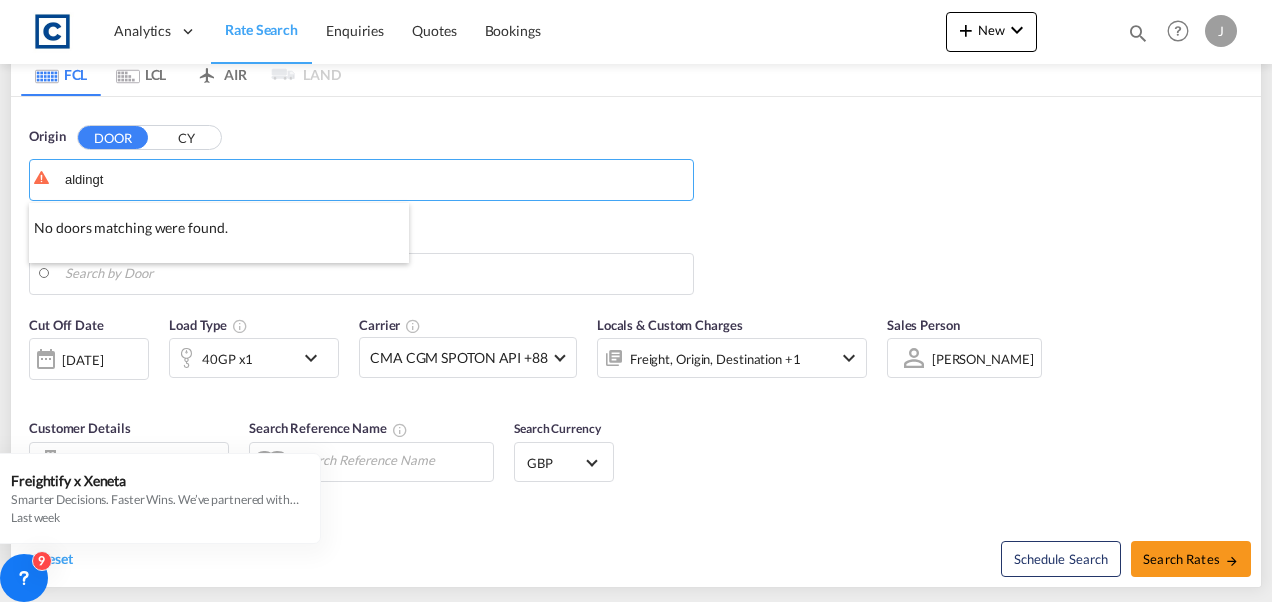 type on "aldingt" 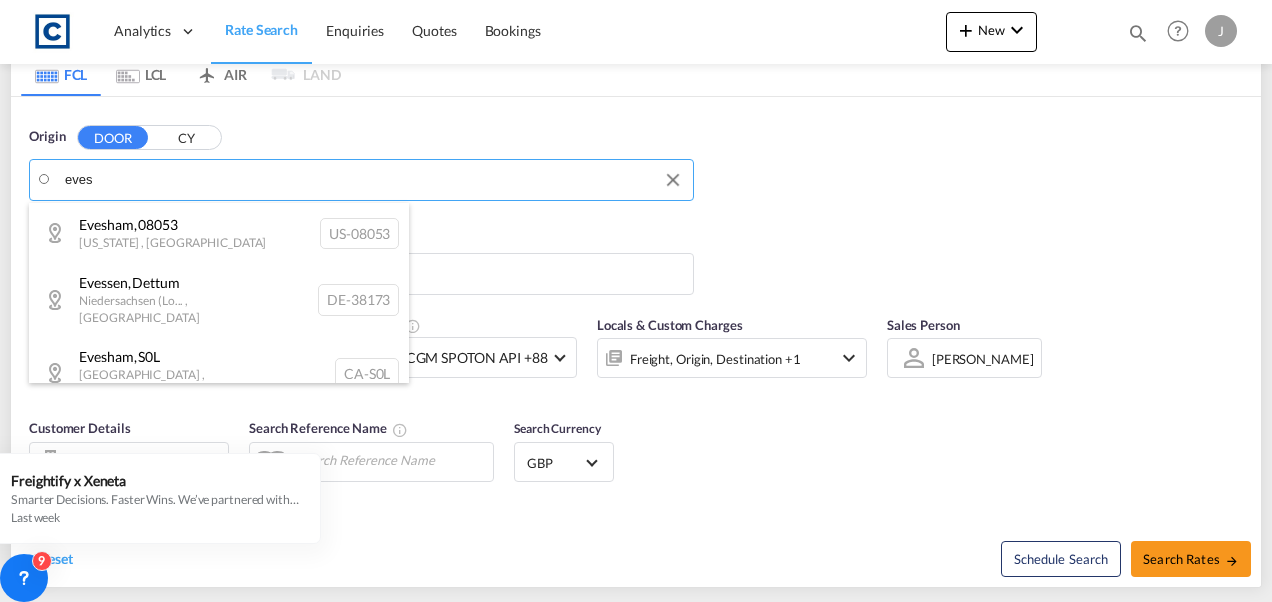 type on "eves" 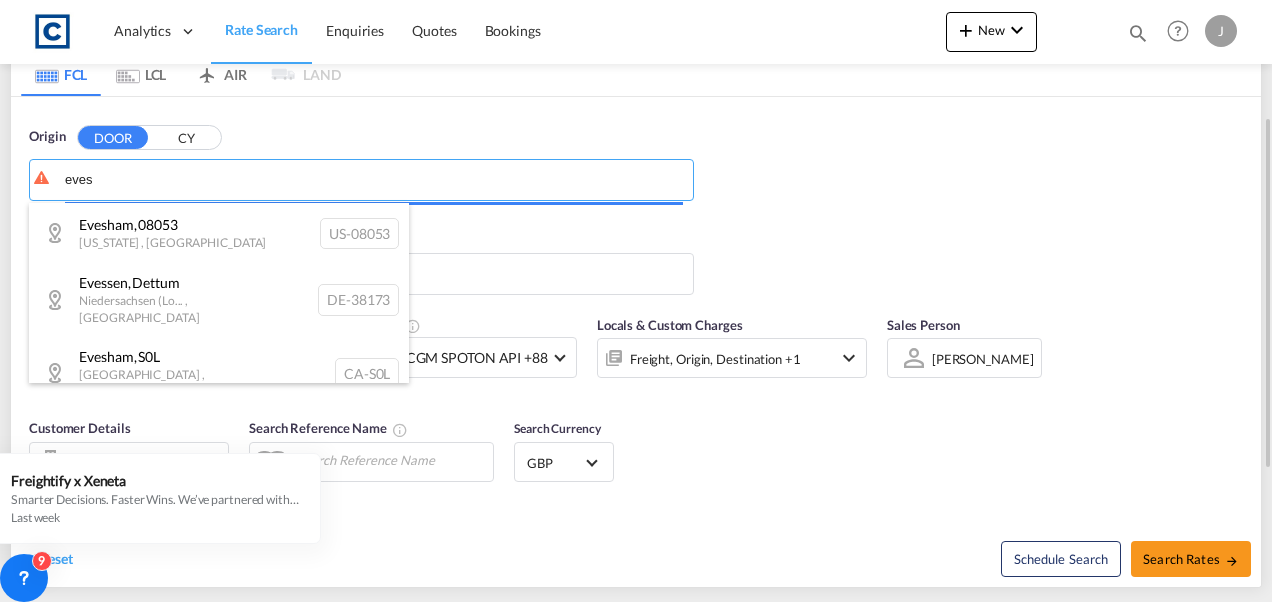 click on "Analytics
Dashboard
Rate Search
Enquiries
Quotes
Bookings" at bounding box center (636, 301) 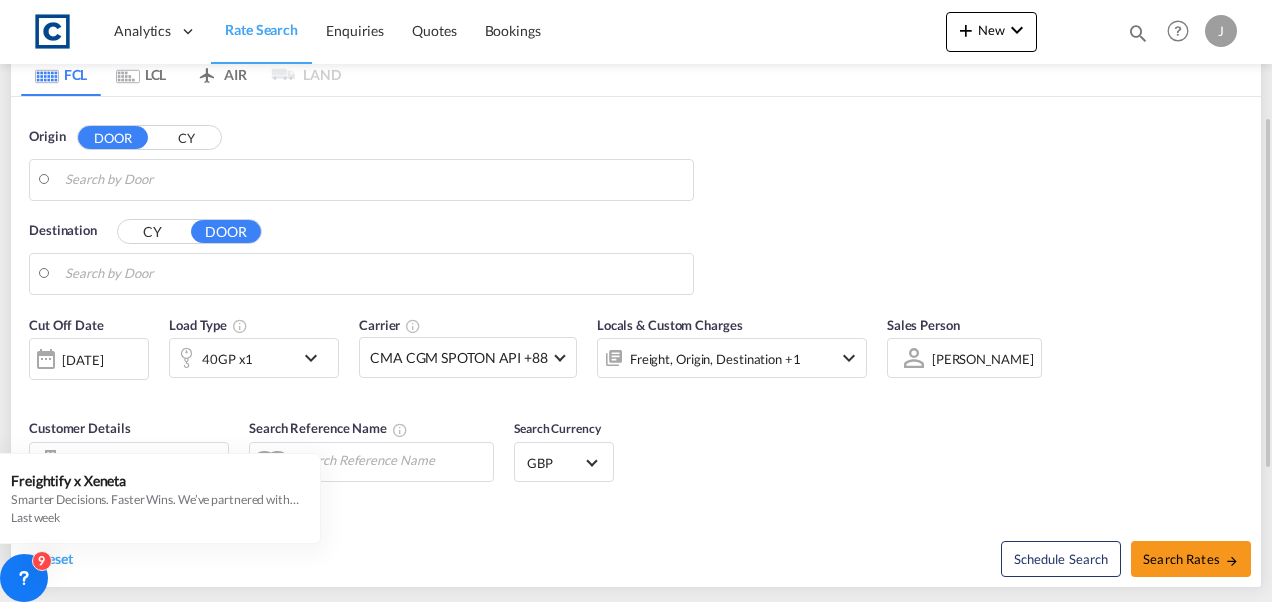 click on "Analytics
Dashboard
Rate Search
Enquiries
Quotes
Bookings" at bounding box center [636, 301] 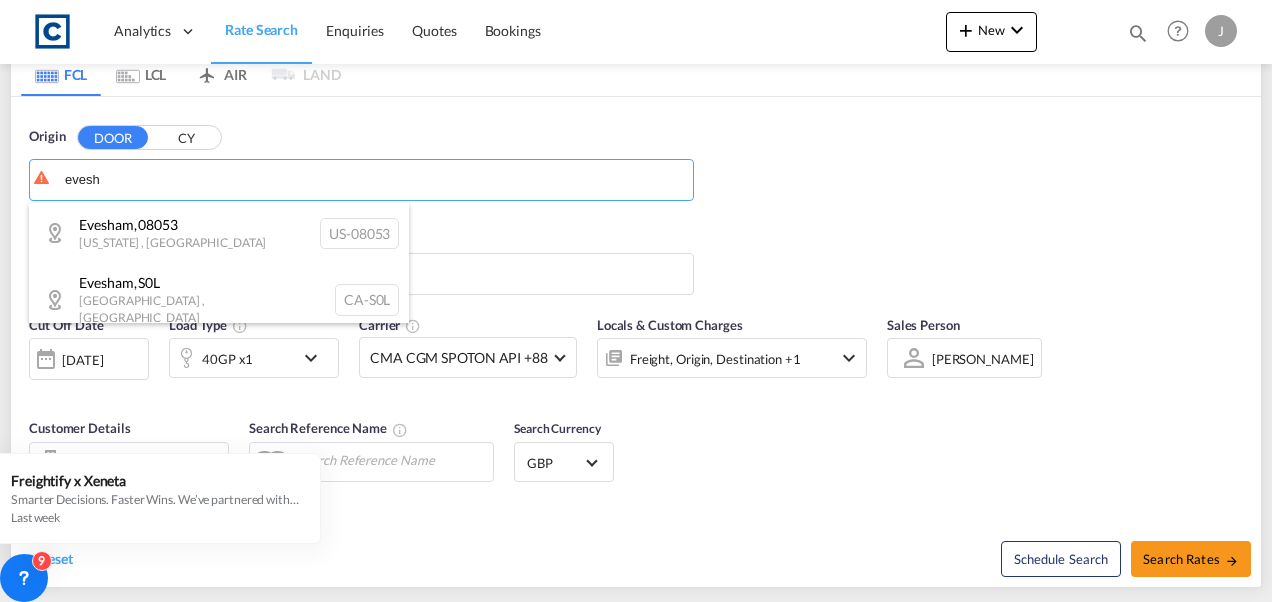 type on "evesh" 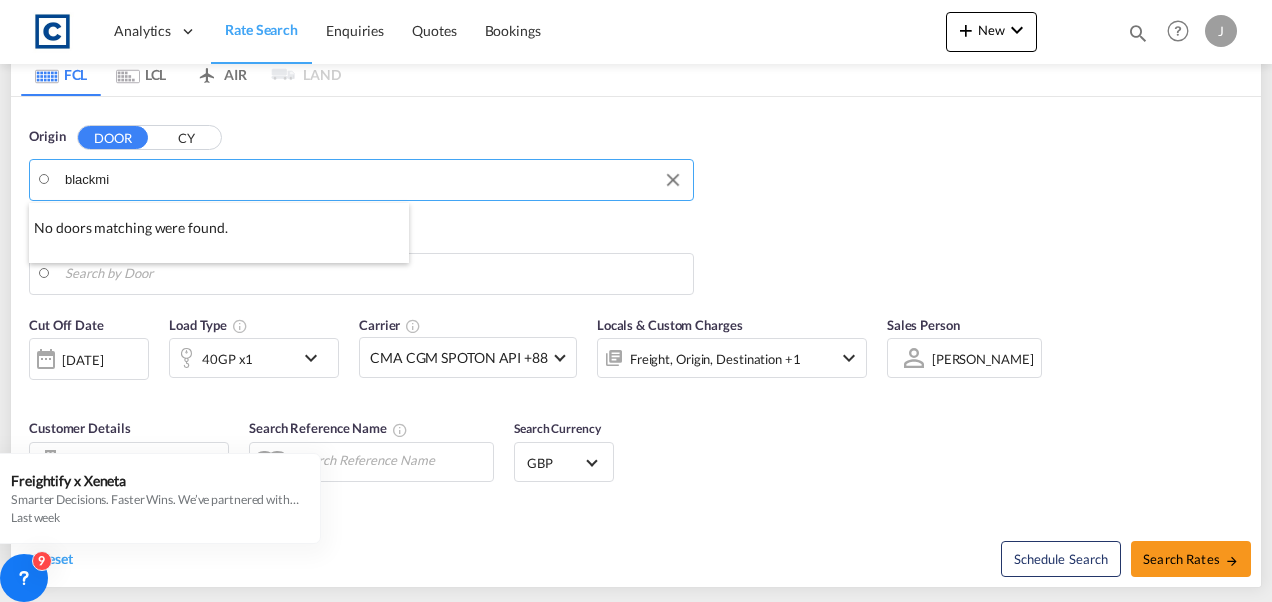 type on "blackmi" 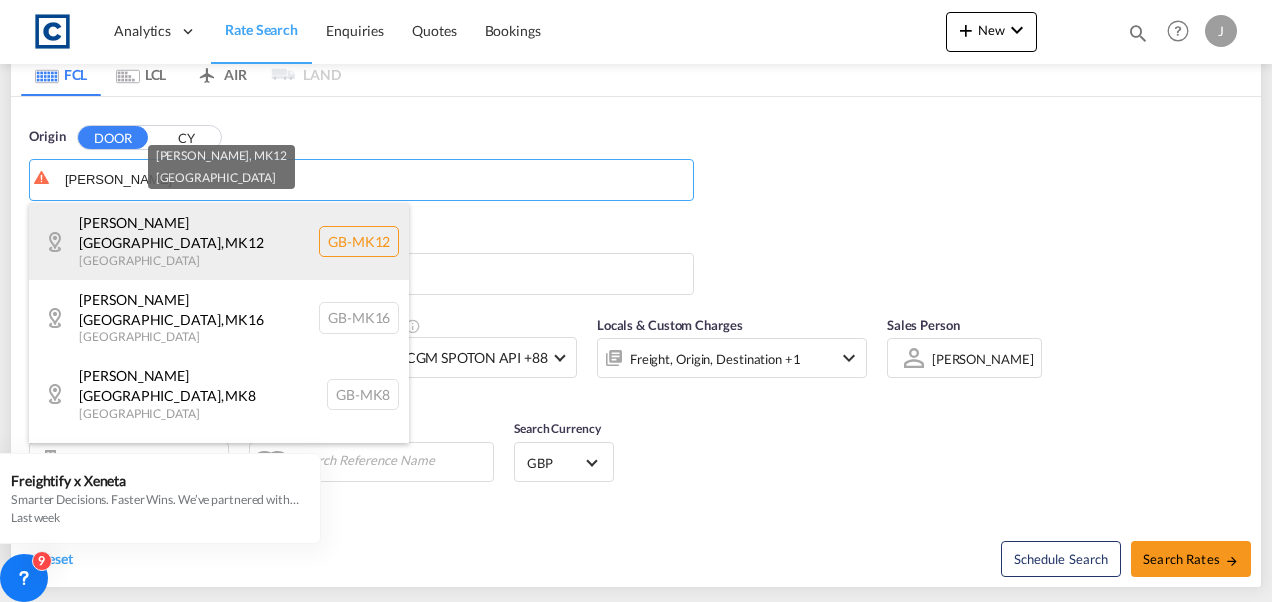click on "[PERSON_NAME][GEOGRAPHIC_DATA]
[GEOGRAPHIC_DATA]-MK12" at bounding box center [219, 241] 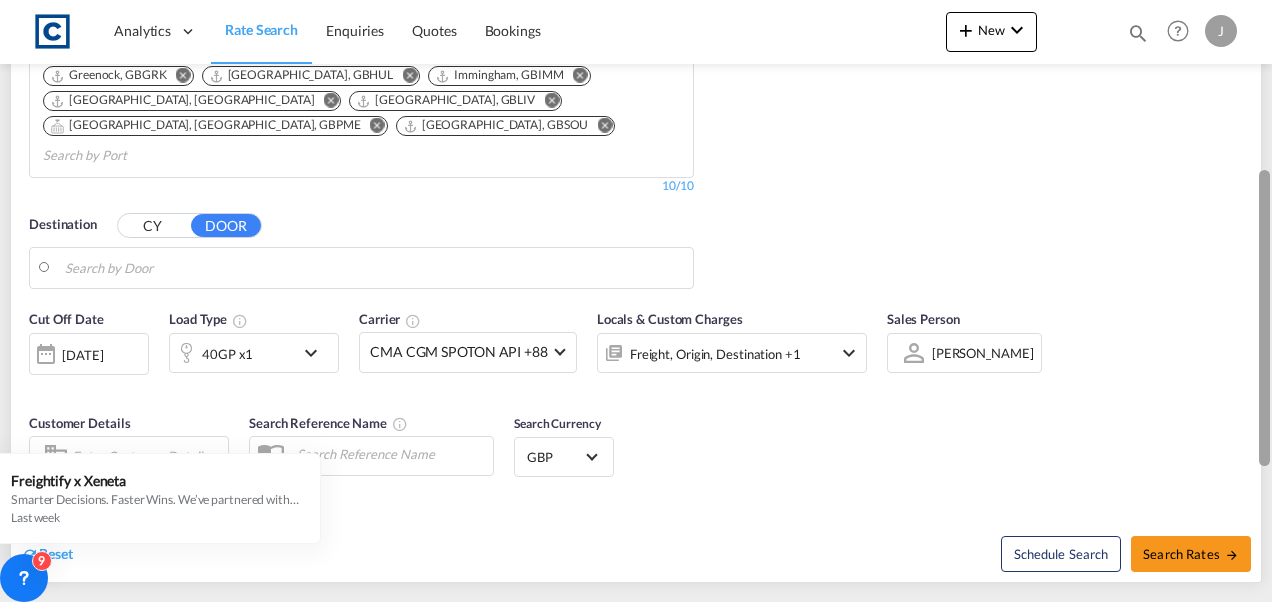 drag, startPoint x: 1260, startPoint y: 175, endPoint x: 1235, endPoint y: 281, distance: 108.90822 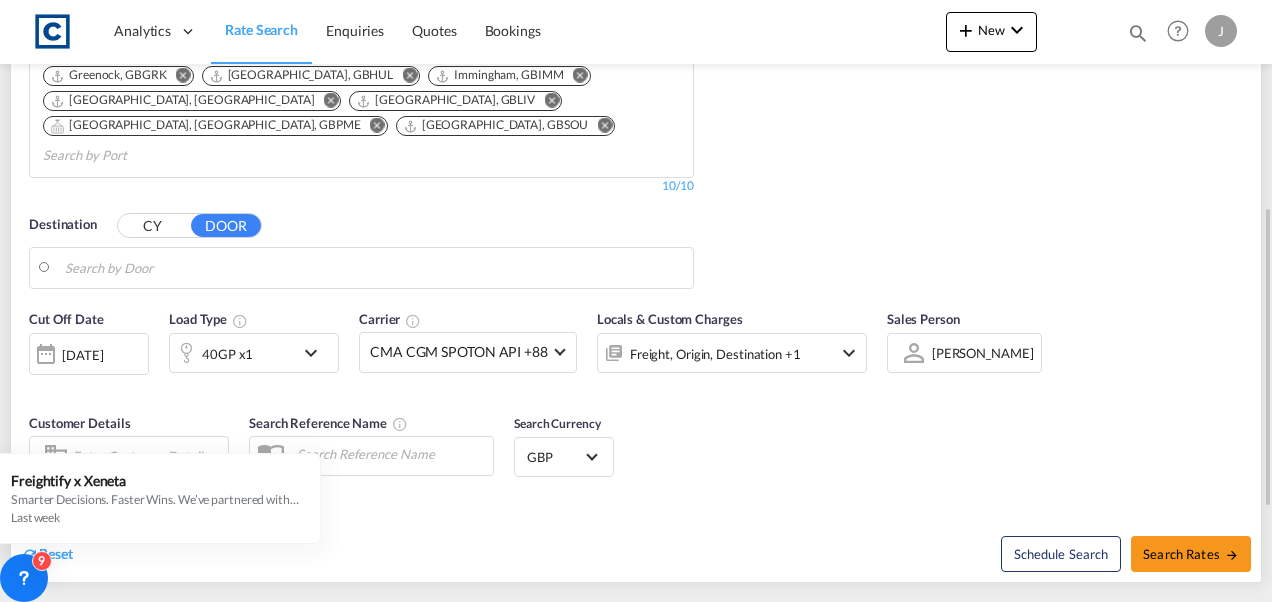 scroll, scrollTop: 412, scrollLeft: 0, axis: vertical 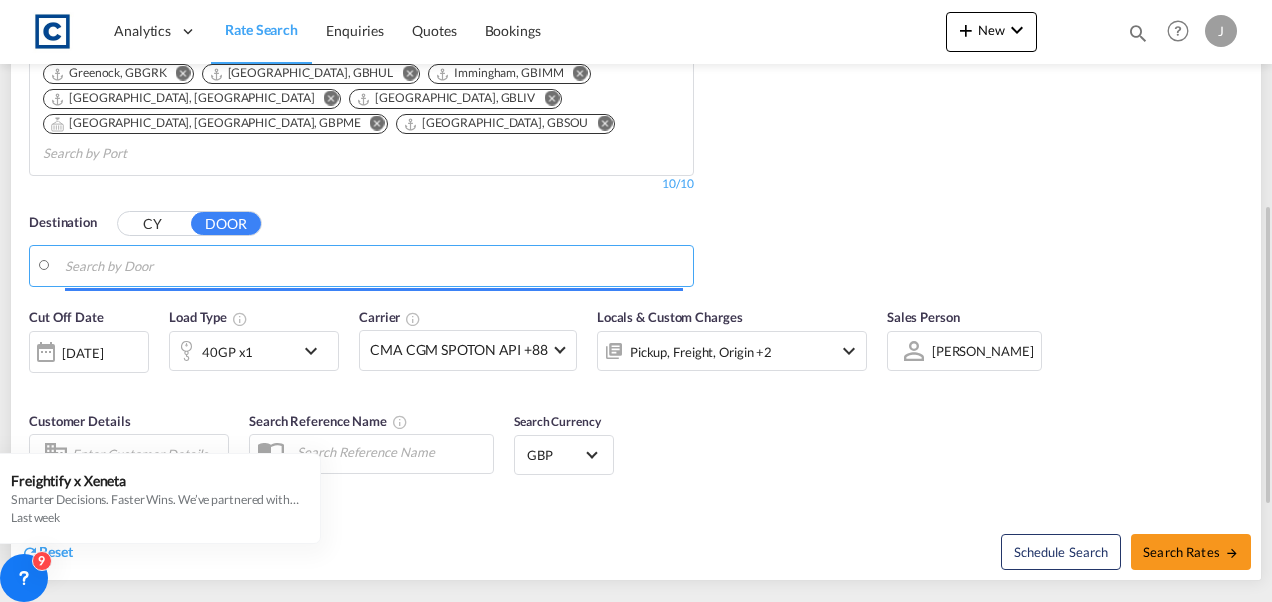 click at bounding box center (374, 266) 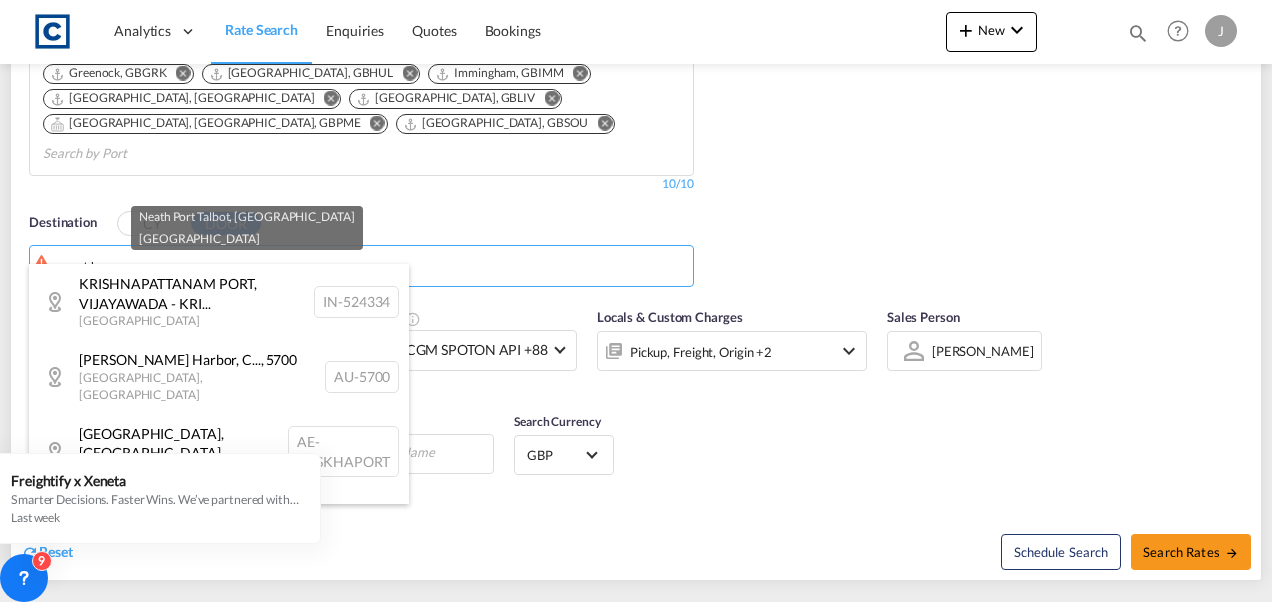 type on "port k" 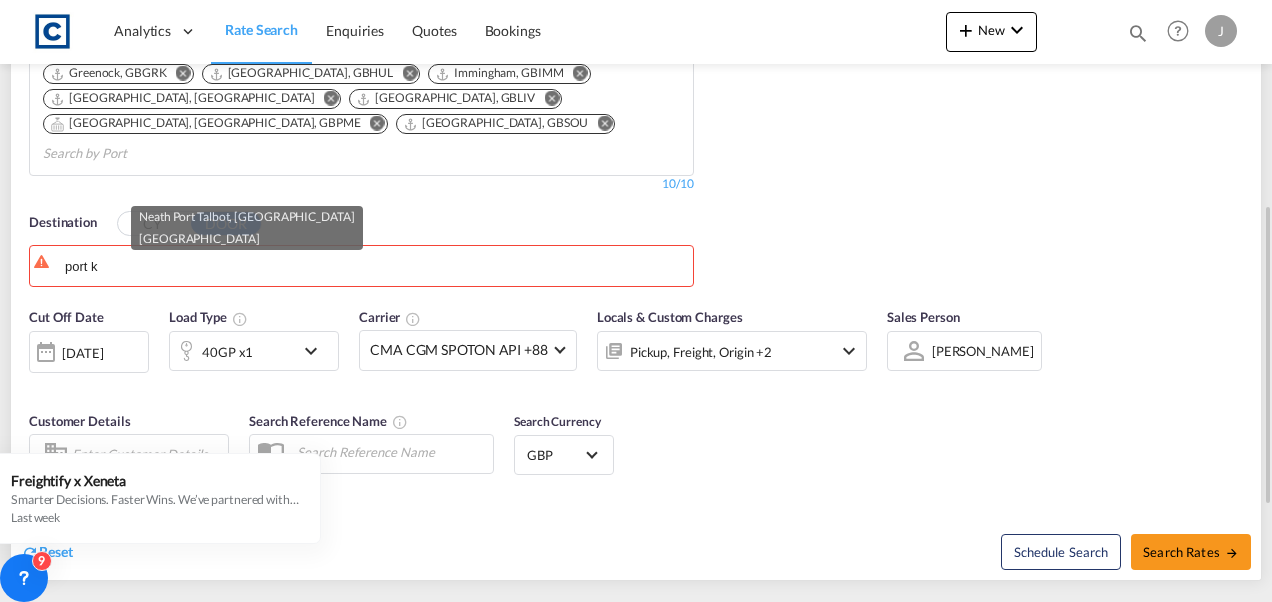 click on "CY" at bounding box center (153, 224) 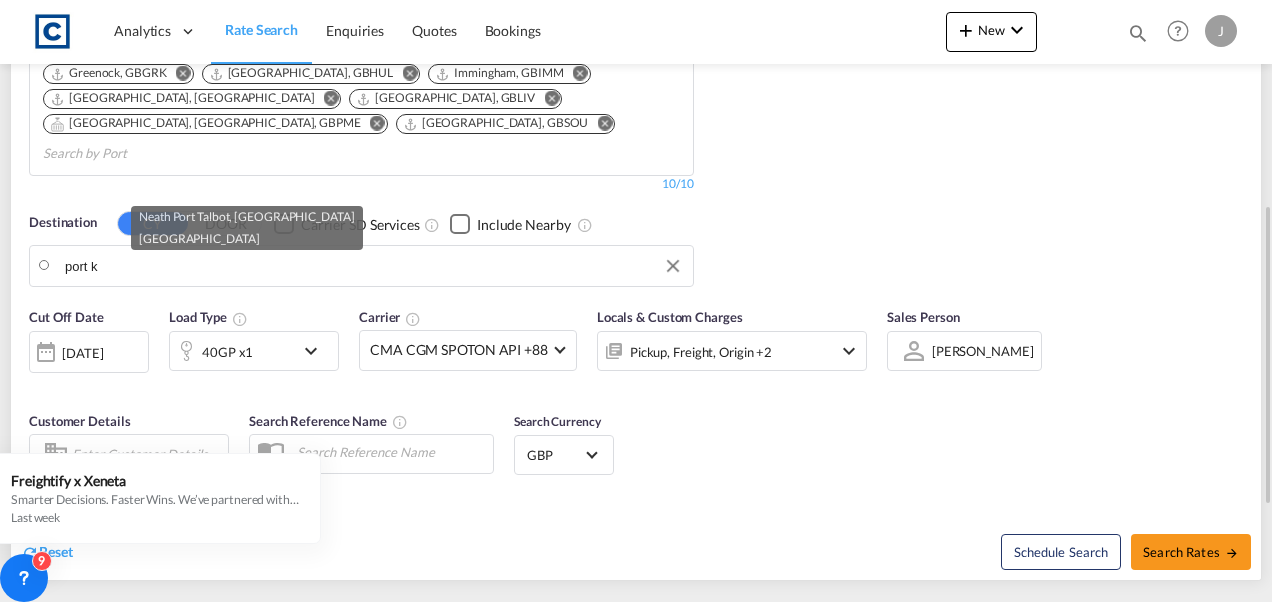 click on "Analytics
Dashboard
Rate Search
Enquiries
Quotes
Bookings" at bounding box center (636, 301) 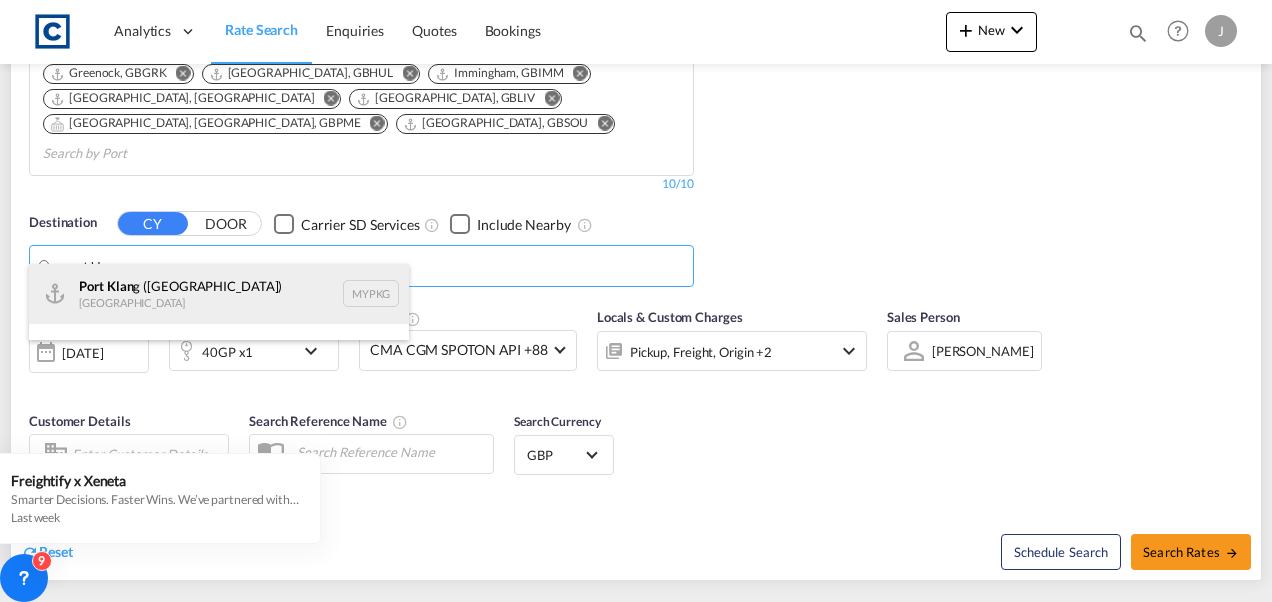 click on "Port Klan g ([GEOGRAPHIC_DATA])
[GEOGRAPHIC_DATA]
MYPKG" at bounding box center [219, 294] 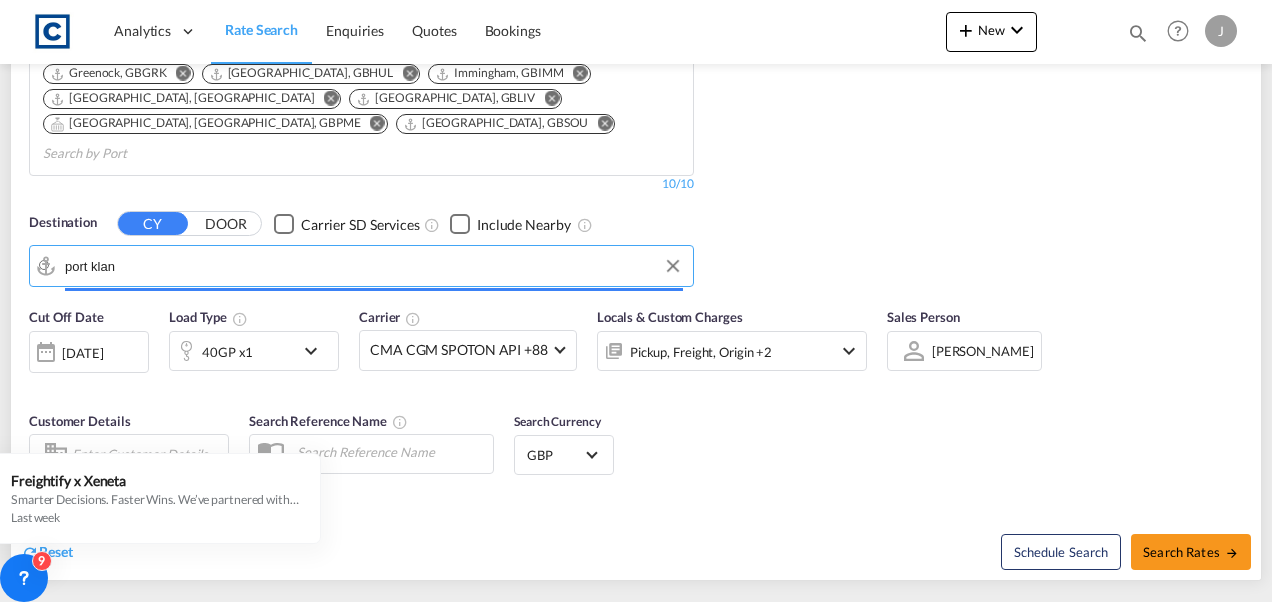type on "[GEOGRAPHIC_DATA] ([GEOGRAPHIC_DATA]), MYPKG" 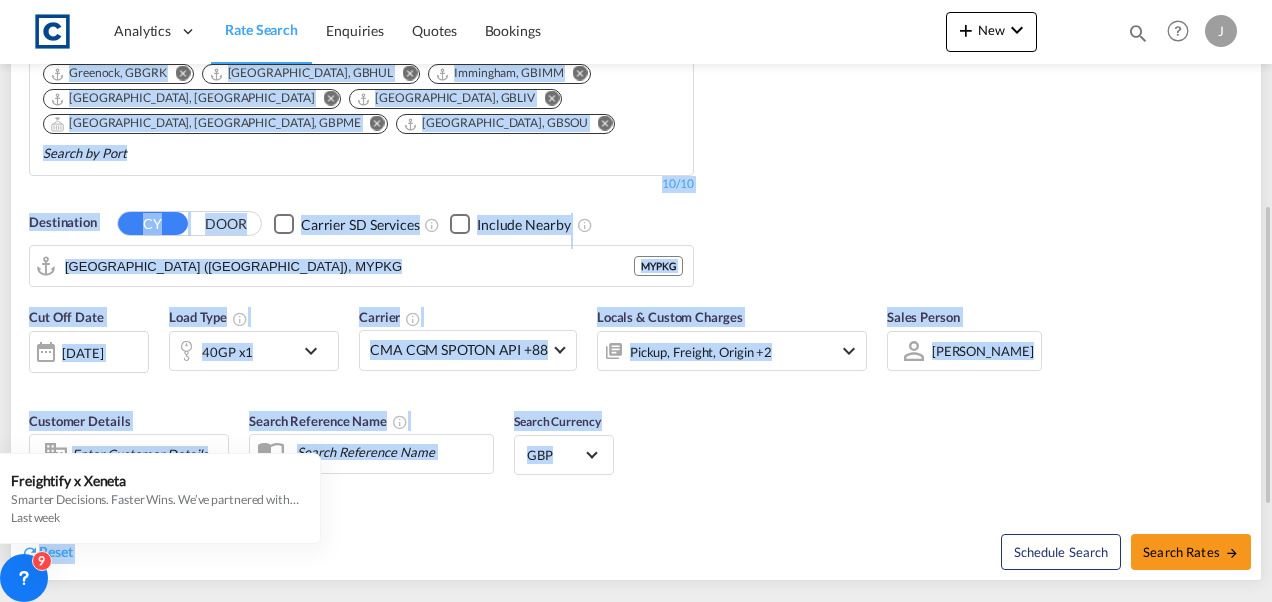 drag, startPoint x: 1270, startPoint y: 355, endPoint x: 1246, endPoint y: 141, distance: 215.34158 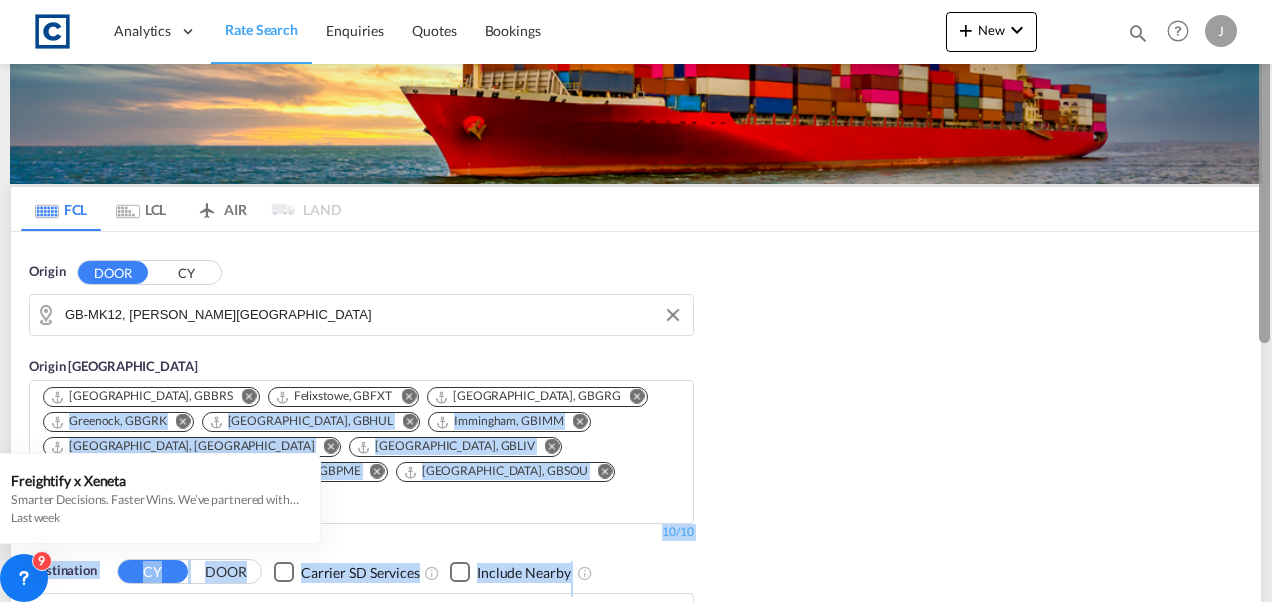 scroll, scrollTop: 0, scrollLeft: 0, axis: both 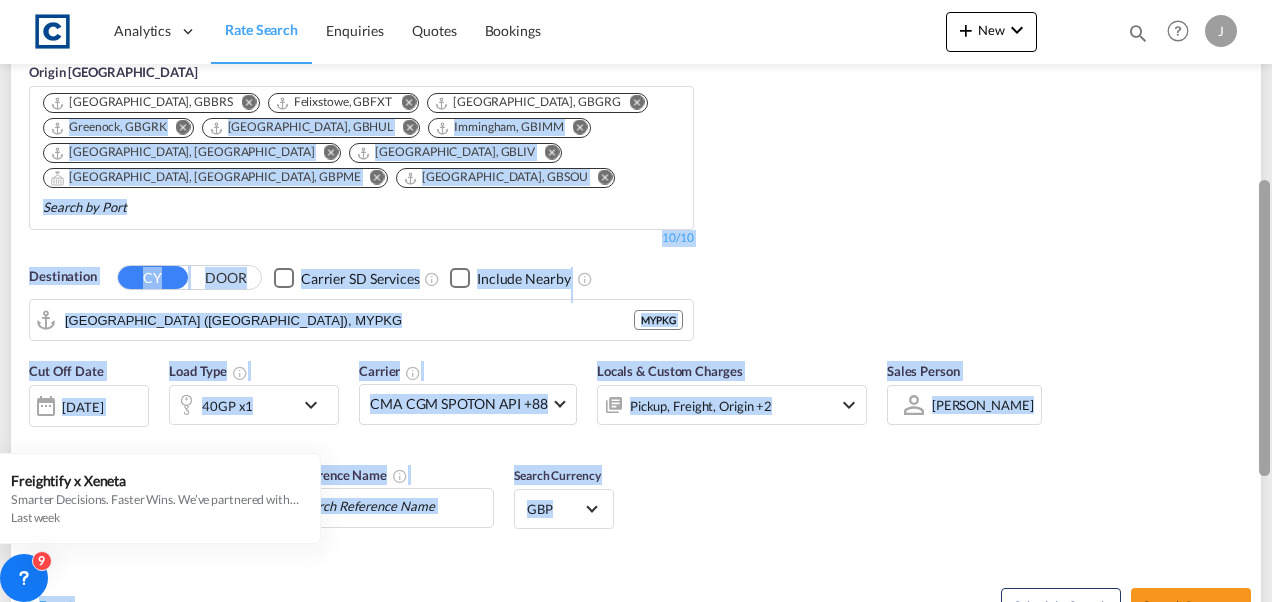 drag, startPoint x: 1268, startPoint y: 389, endPoint x: 1245, endPoint y: 354, distance: 41.880783 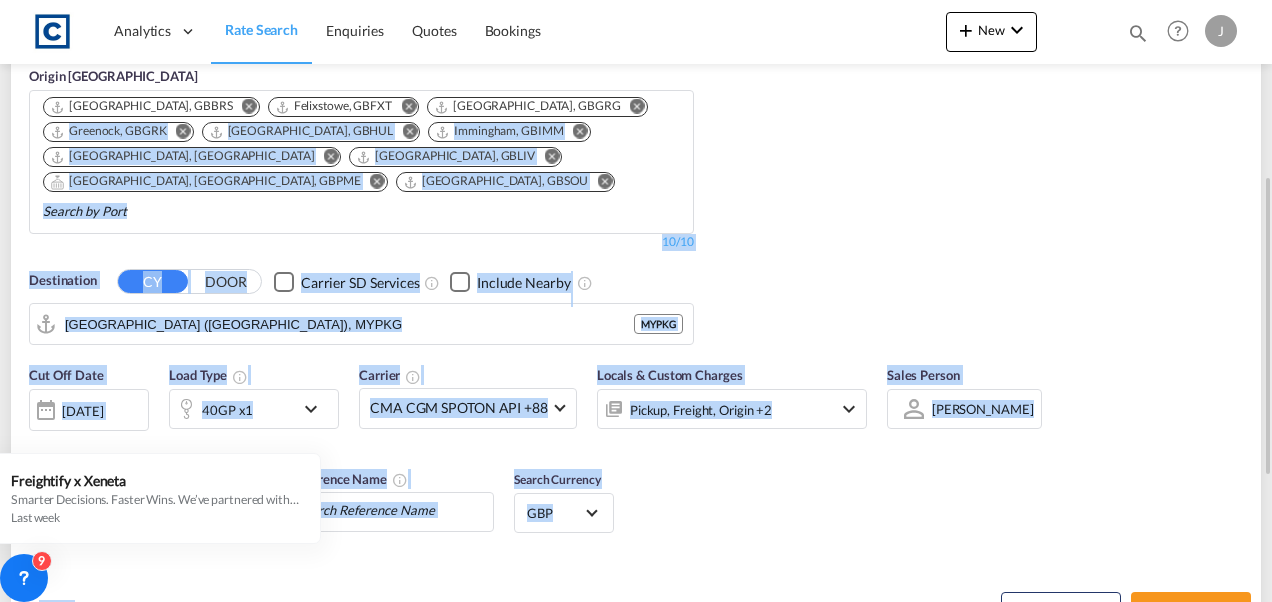 click on "Origin   DOOR
CY
GB-MK12, [PERSON_NAME][GEOGRAPHIC_DATA]
Origin [GEOGRAPHIC_DATA]
[GEOGRAPHIC_DATA], [GEOGRAPHIC_DATA]
Felixstowe, GBFXT
[GEOGRAPHIC_DATA], [GEOGRAPHIC_DATA]
[GEOGRAPHIC_DATA], GBGRK
[GEOGRAPHIC_DATA], GBHUL
[GEOGRAPHIC_DATA], [GEOGRAPHIC_DATA]
[GEOGRAPHIC_DATA], [GEOGRAPHIC_DATA]
[GEOGRAPHIC_DATA], GBLIV
[GEOGRAPHIC_DATA], [GEOGRAPHIC_DATA], [GEOGRAPHIC_DATA]" at bounding box center [636, 148] 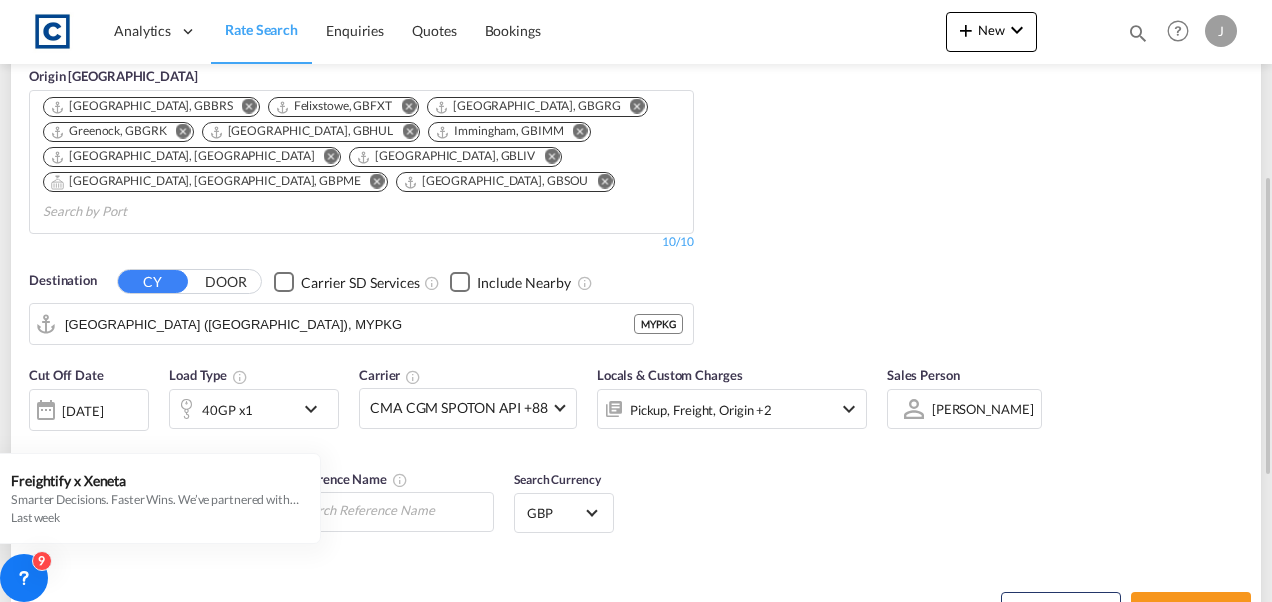 click at bounding box center (316, 409) 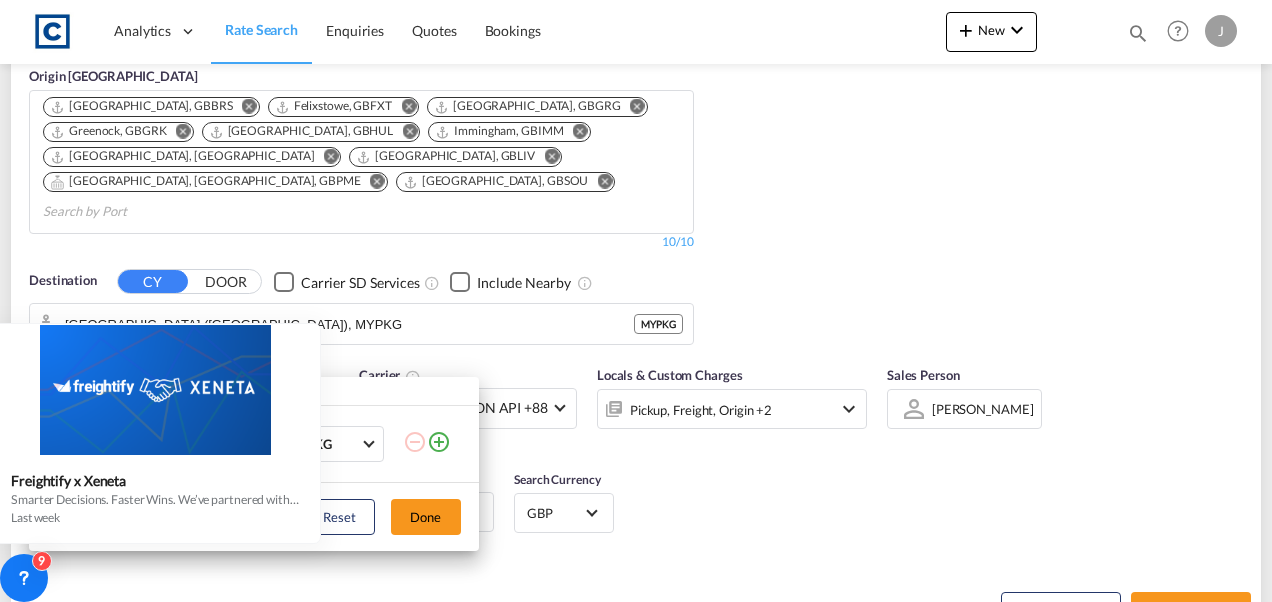 drag, startPoint x: 127, startPoint y: 442, endPoint x: 398, endPoint y: 436, distance: 271.0664 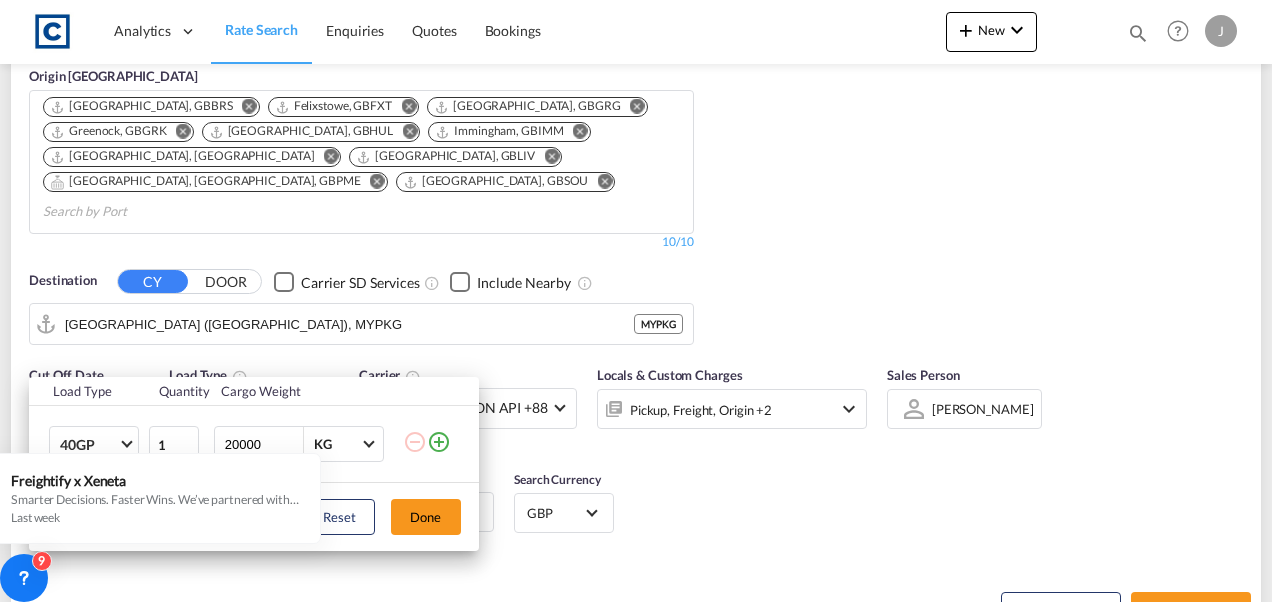 click on "Load Type
Quantity Cargo Weight
40GP
20GP
40GP
40HC
45HC
20RE
40RE
40HR
20OT
40OT
20FR
40FR
40NR
20NR
45S
20TK
40TK
OTHR
53HC
20HC
20FX
1 20000 KG KG
Load type addition is restricted to 4 Reset Done" at bounding box center [636, 301] 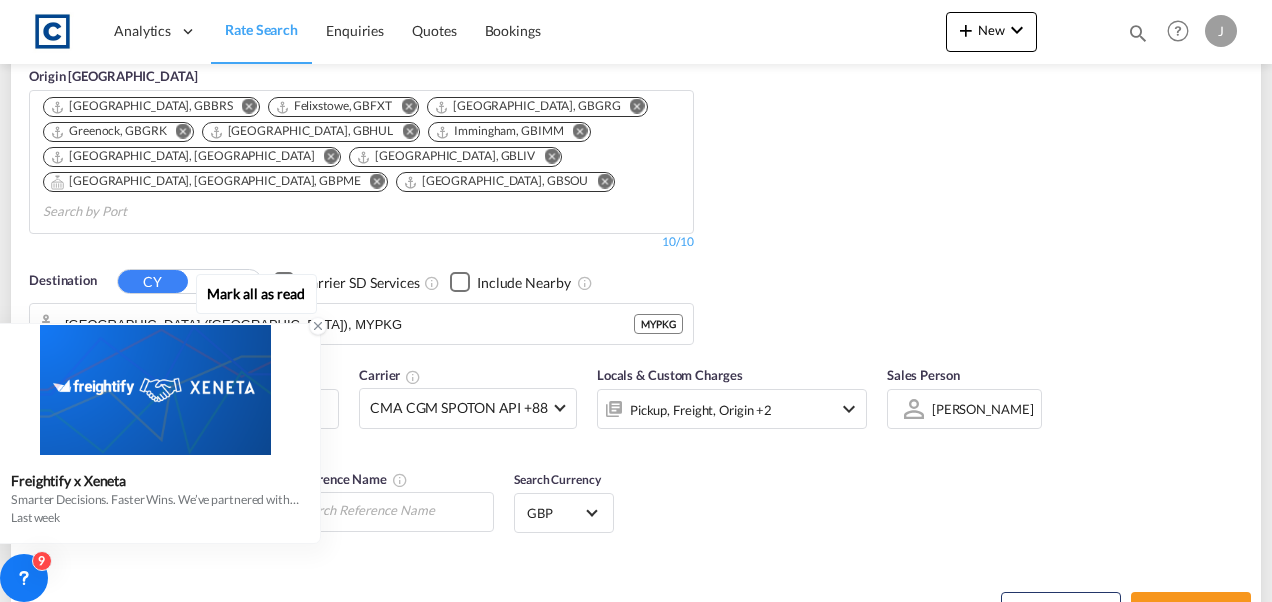 click 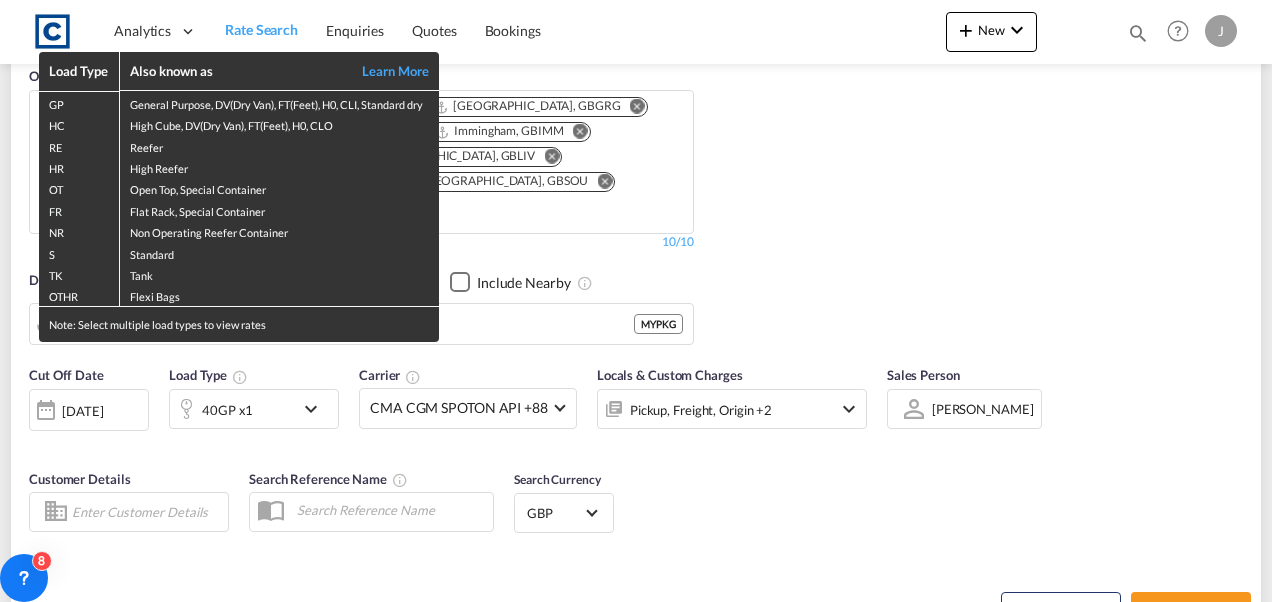 click on "Load Type Also known as Learn More GP
General Purpose, DV(Dry Van), FT(Feet), H0, CLI, Standard dry HC
High Cube, DV(Dry Van), FT(Feet), H0, CLO RE
Reefer HR
High Reefer OT
Open Top, Special Container FR
Flat Rack, Special Container NR
Non Operating Reefer Container S
Standard TK
Tank OTHR
Flexi Bags Note: Select multiple load types to view rates" at bounding box center (636, 301) 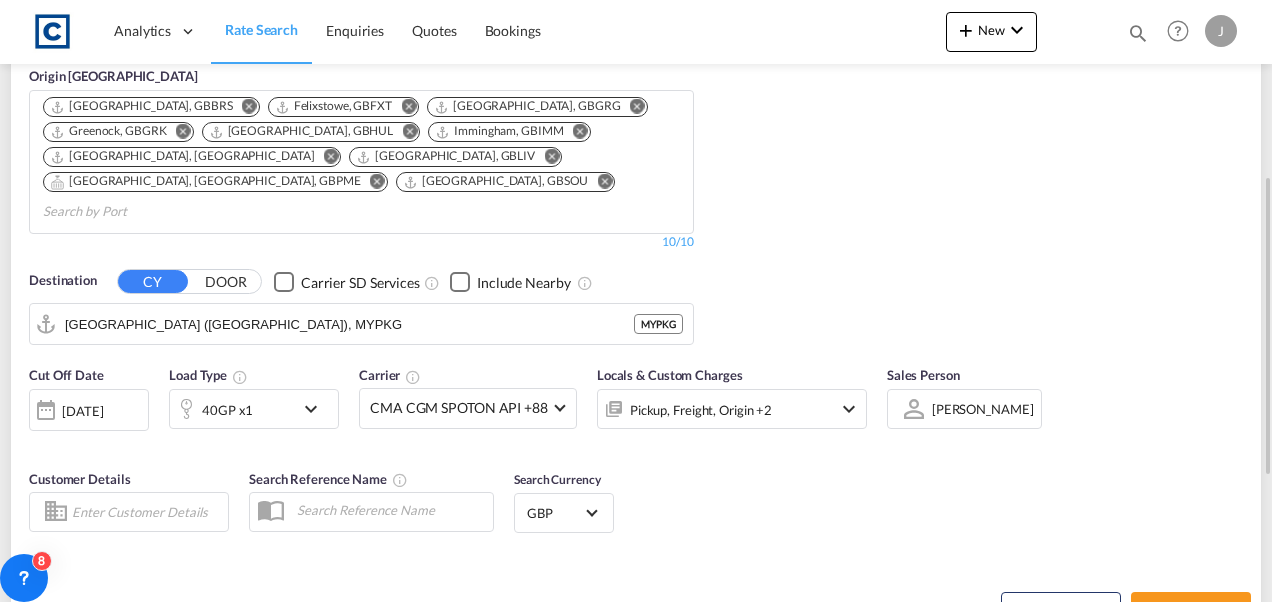 click at bounding box center (316, 409) 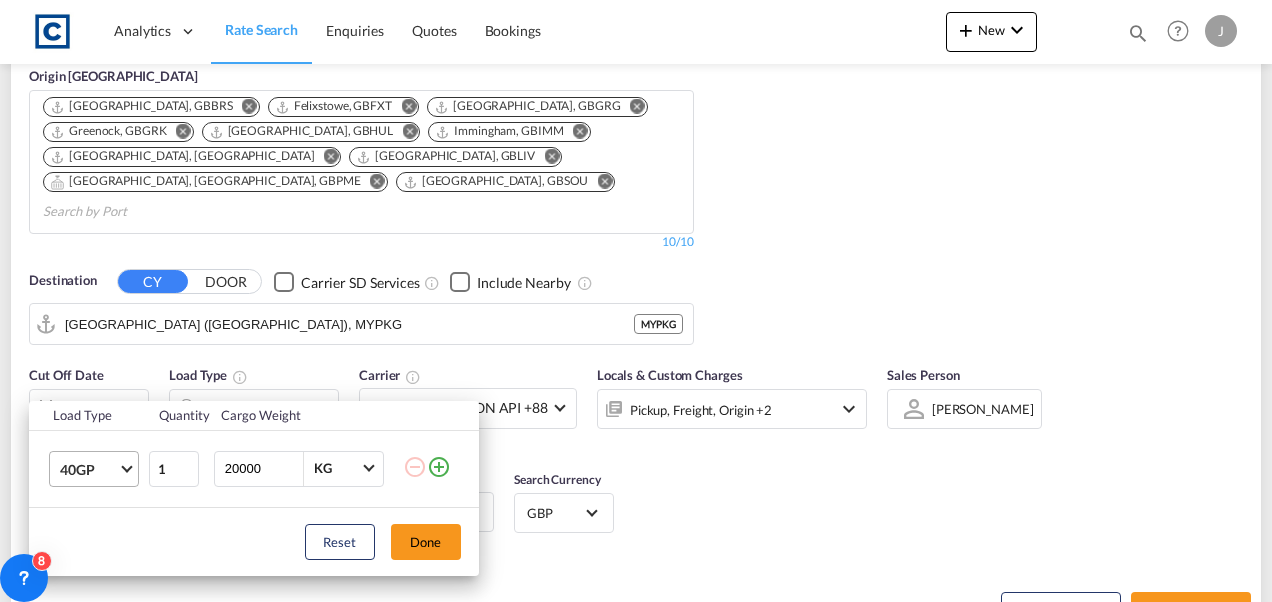 click at bounding box center [126, 466] 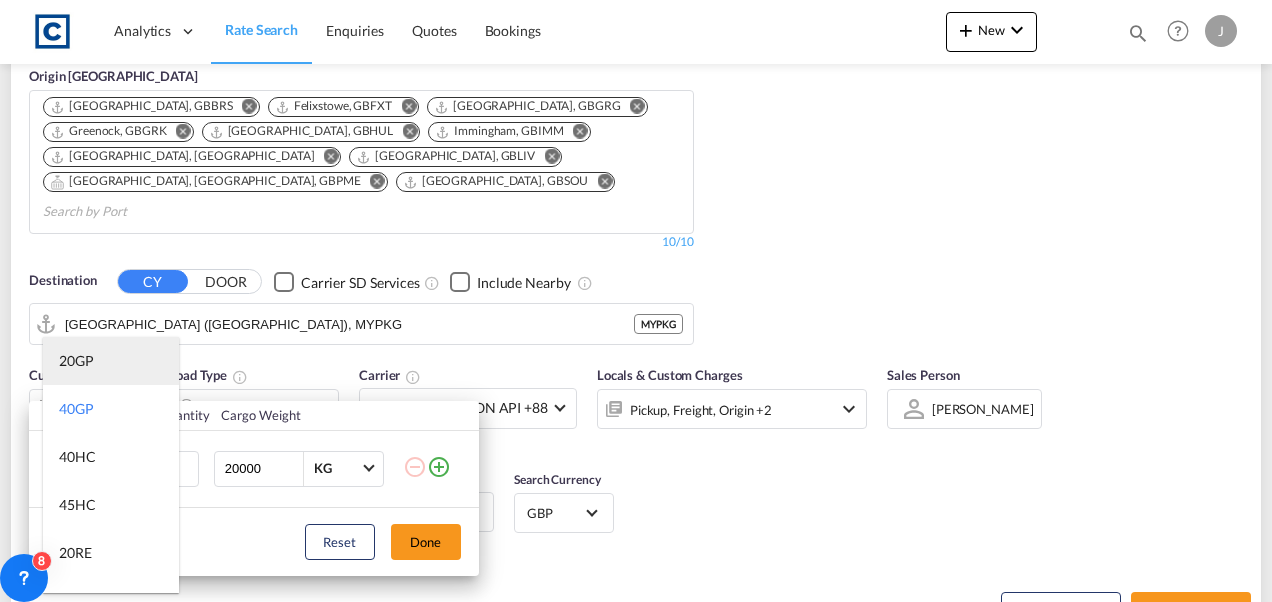 click on "20GP" at bounding box center [76, 361] 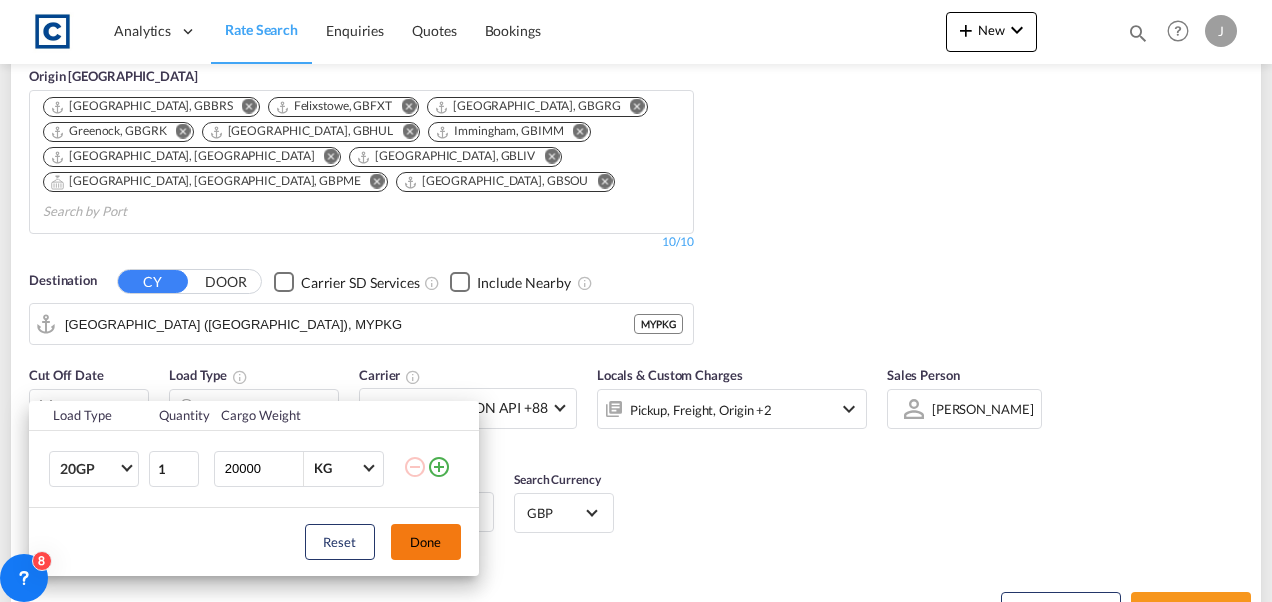 click on "Done" at bounding box center [426, 542] 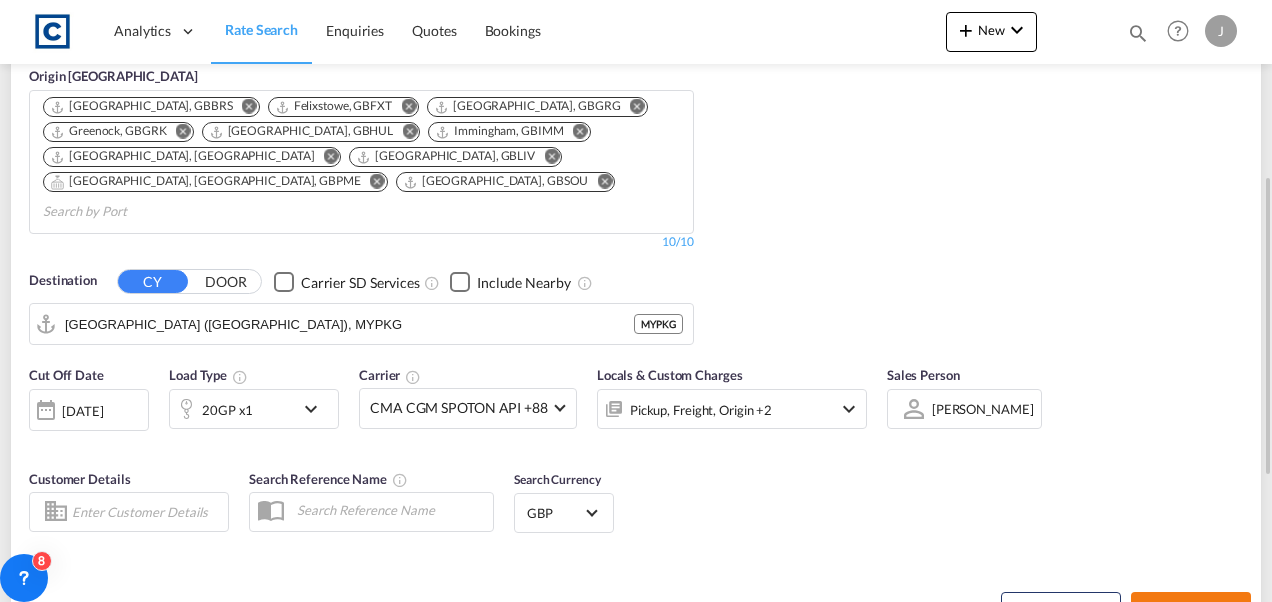 click on "Search Rates" at bounding box center [1191, 610] 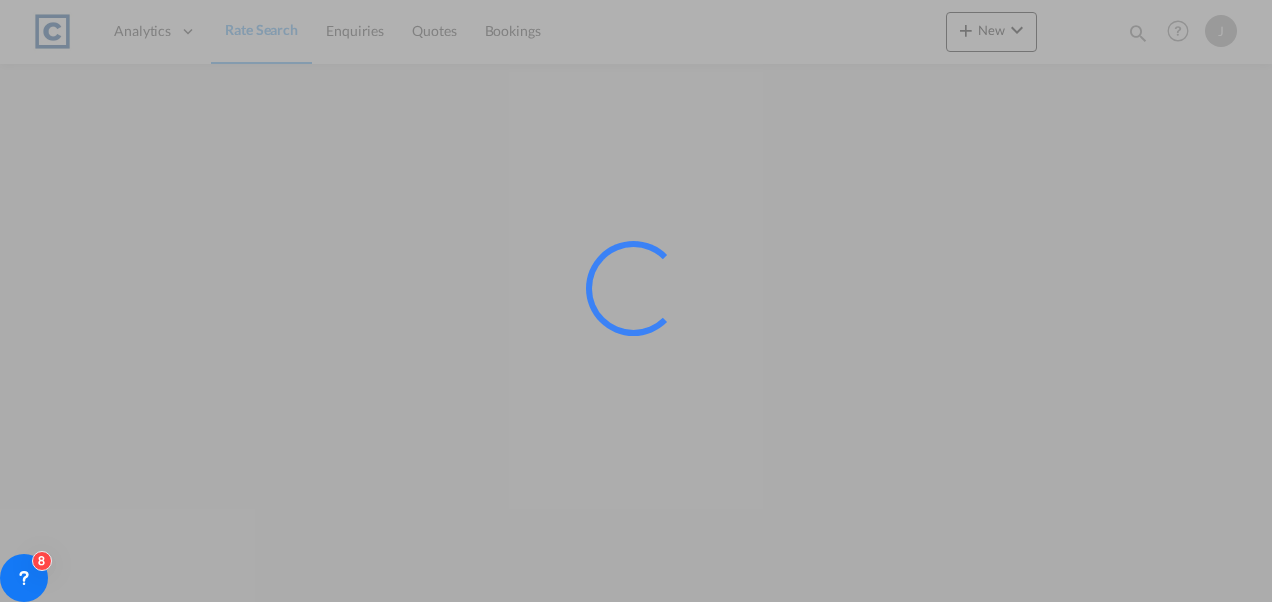 scroll, scrollTop: 0, scrollLeft: 0, axis: both 